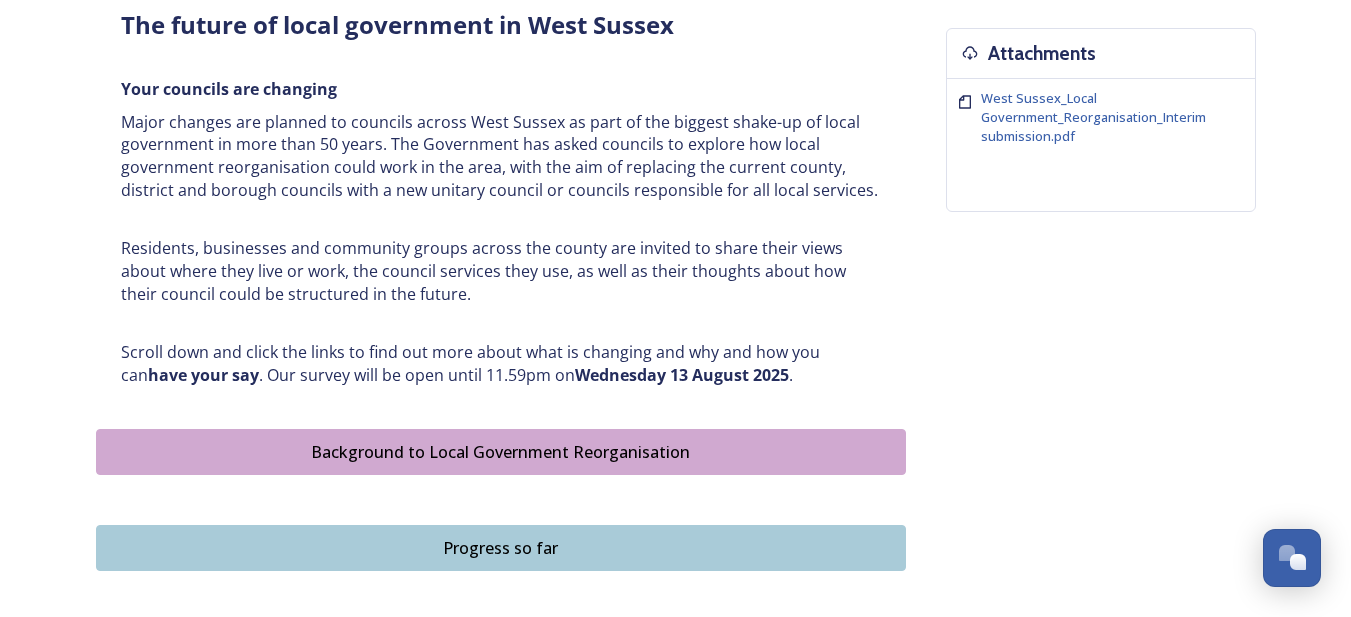 scroll, scrollTop: 819, scrollLeft: 0, axis: vertical 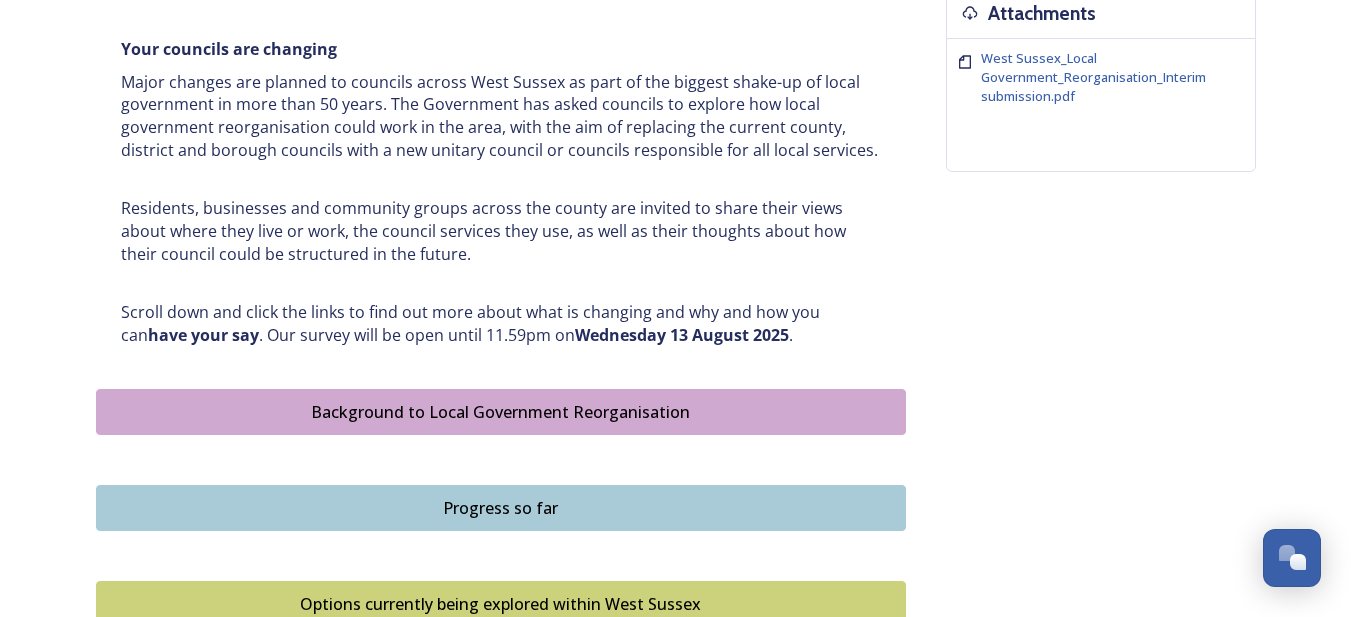 click on "Shaping West [STATE] The future of local government in West [STATE] Your councils are changing Major changes are planned to councils across West [STATE] as part of the biggest shake-up of local government in more than 50 years. The Government has asked councils to explore how local government reorganisation could work in the area, with the aim of replacing the current county, district and borough councils with a new unitary council or councils responsible for all local services. Residents, businesses and community groups across the county are invited to share their views about where they live or work, the council services they use, as well as their thoughts about how their council could be structured in the future. Scroll down and click the links to find out more about what is changing and why and how you can have your say . Our survey will be open until 11.59pm on Wednesday [DATE]. Background to Local Government Reorganisation Progress so far Timeline for change" at bounding box center [501, 249] 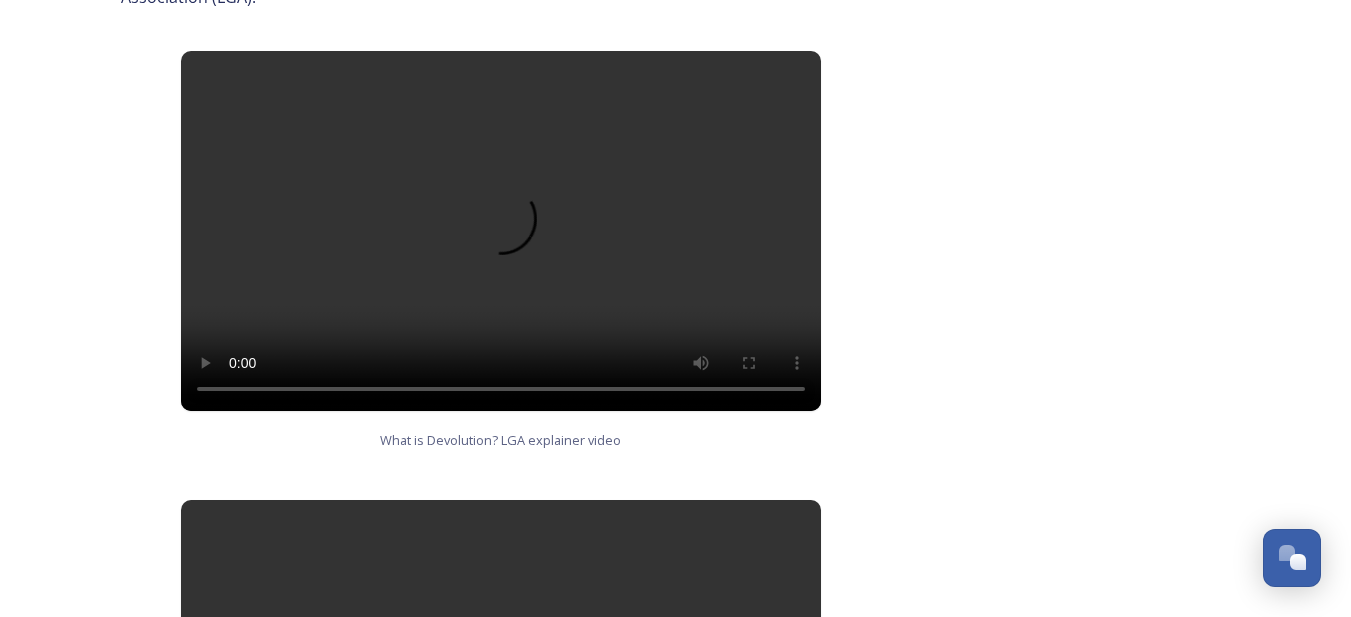 scroll, scrollTop: 1120, scrollLeft: 0, axis: vertical 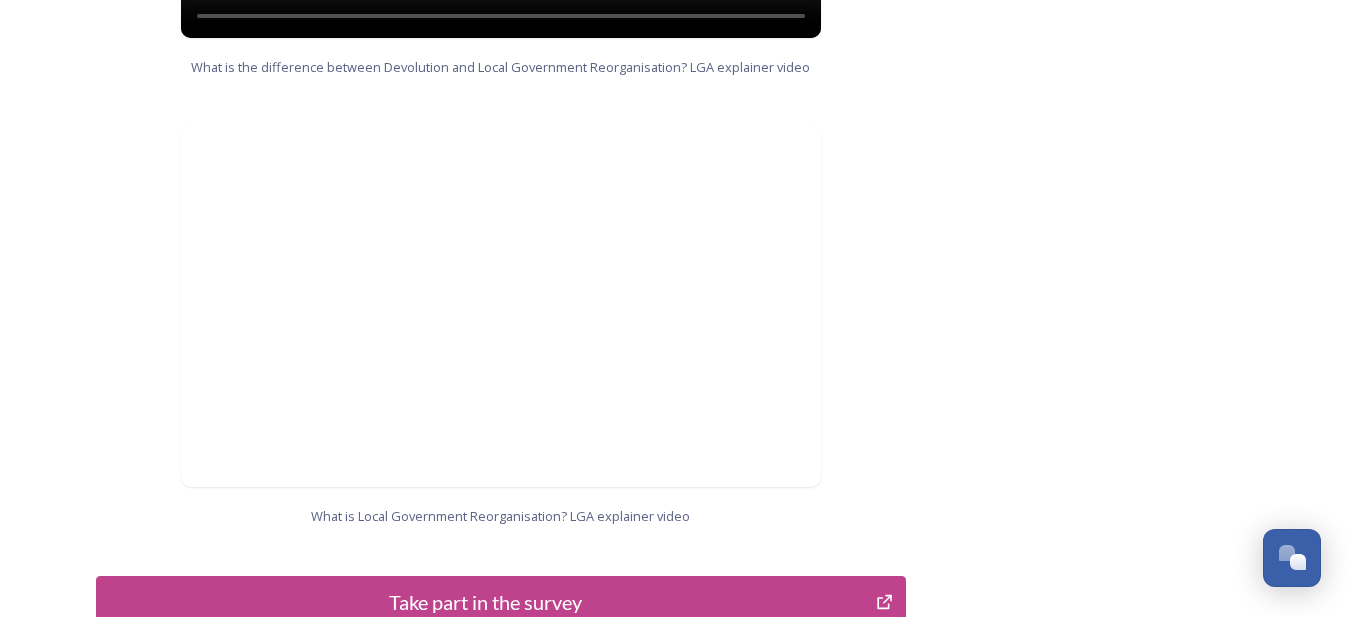 click on "Home Shaping West [STATE] survey Background to Local Government Reorganisation Background to Local Government Reorganisation In West [STATE], we have a local government structure with a county council and district and borough councils (a two-tier structure). West [STATE] County Council covers the whole of the county and delivers services, such as education, roads, children’s services and social care. West [STATE] also has district and borough councils, that do things like collect bins, help people find homes, give permission for building projects, help to make where we live better by improving our towns and villages, as well as providing other services such as licensing, environmental health and community safety. The list of what councils deliver is long, and this is just a snapshot. In some towns and villages, there are also smaller town and parish councils that provide services such as allotments, some play areas and consultation on planning. What is Devolution? LGA explainer video Participate" at bounding box center (675, -570) 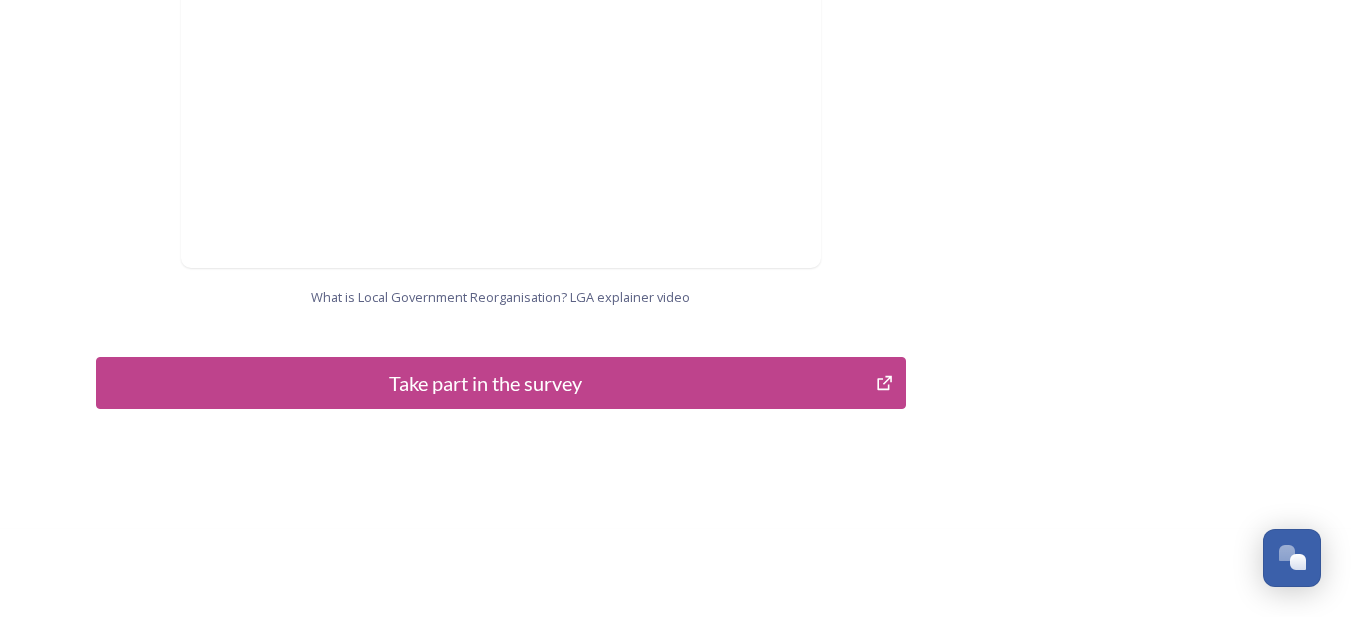 scroll, scrollTop: 2218, scrollLeft: 0, axis: vertical 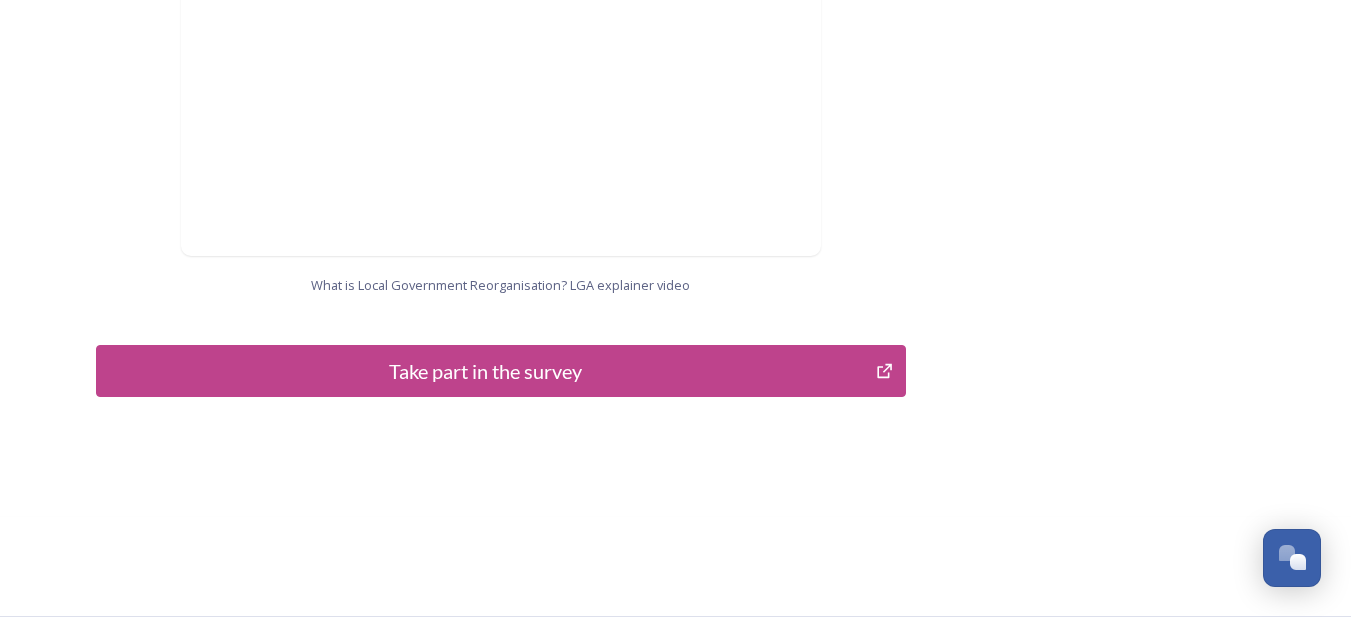 click on "Take part in the survey" at bounding box center [486, 371] 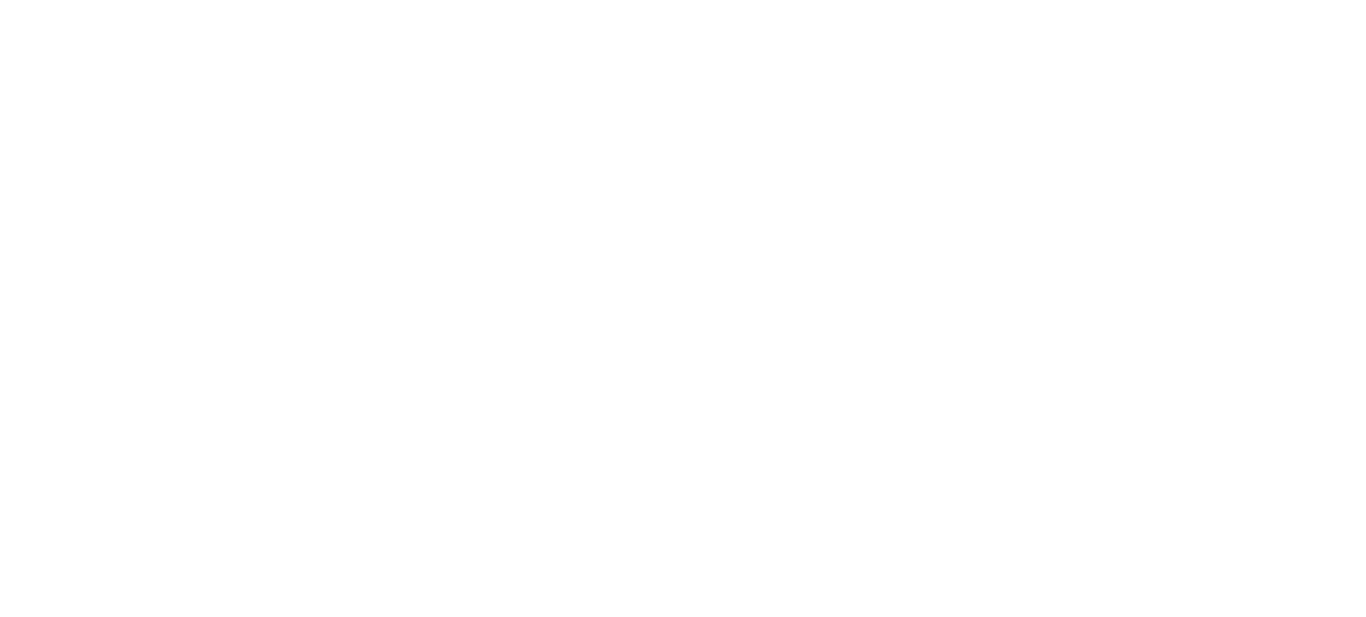 scroll, scrollTop: 0, scrollLeft: 0, axis: both 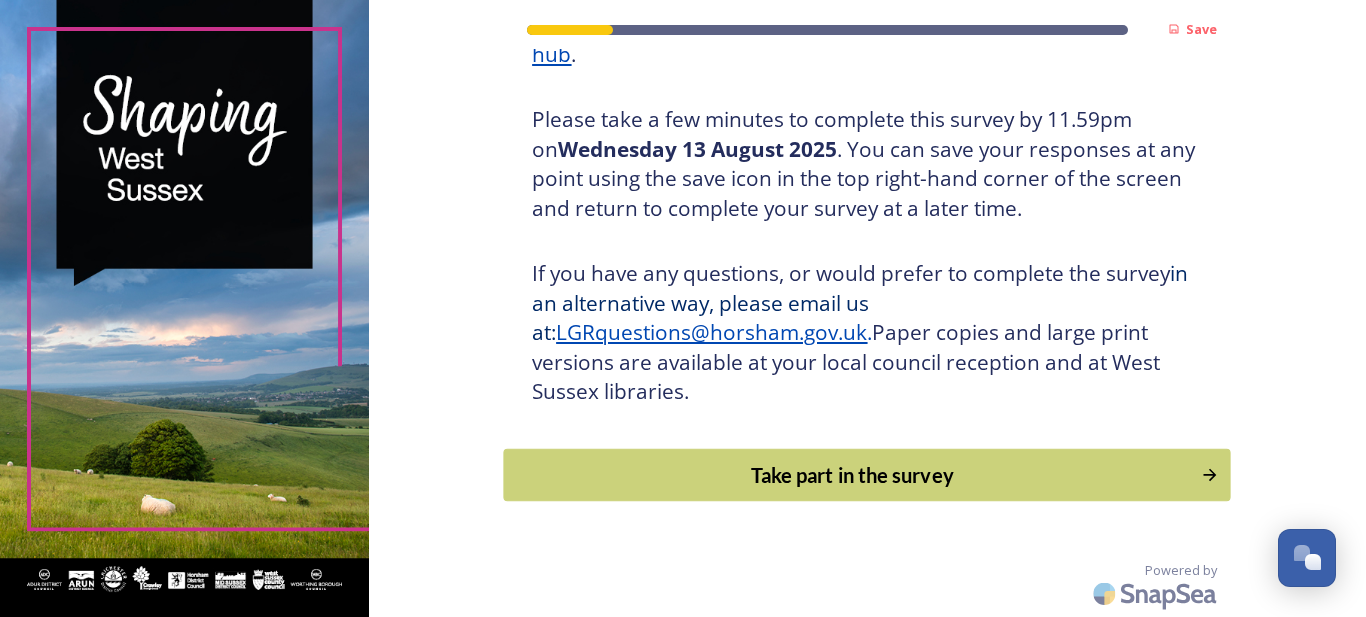 click on "Take part in the survey" at bounding box center (853, 475) 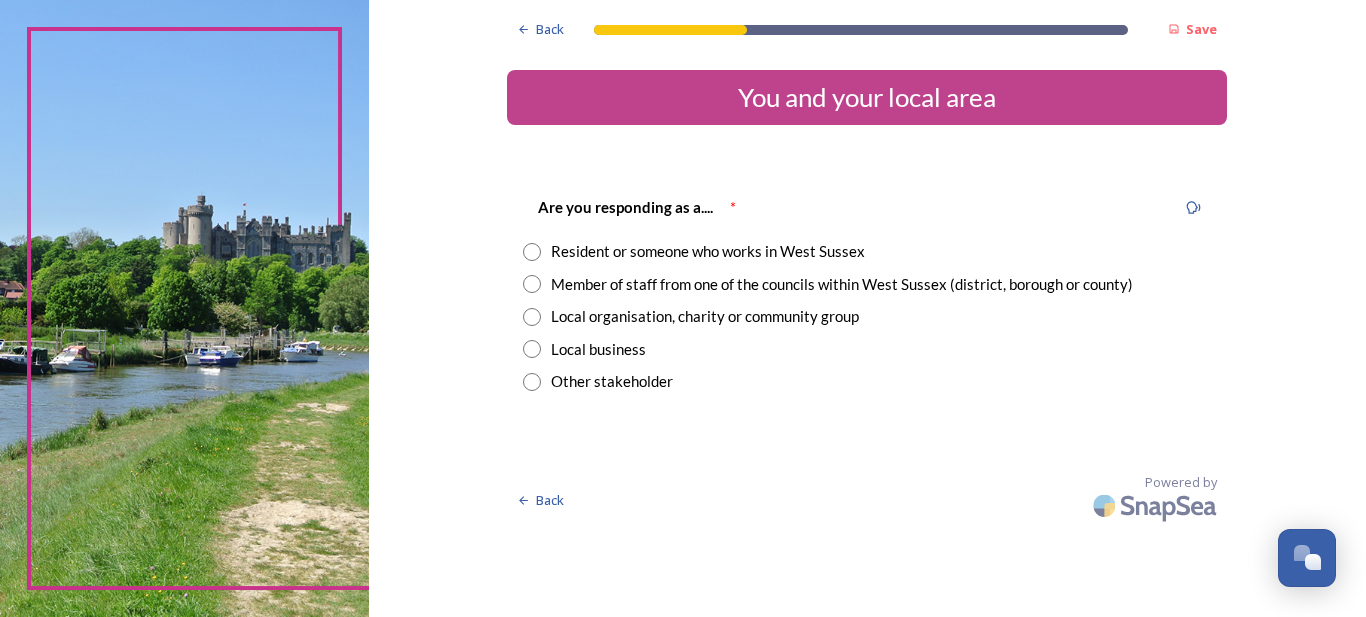 click at bounding box center [532, 252] 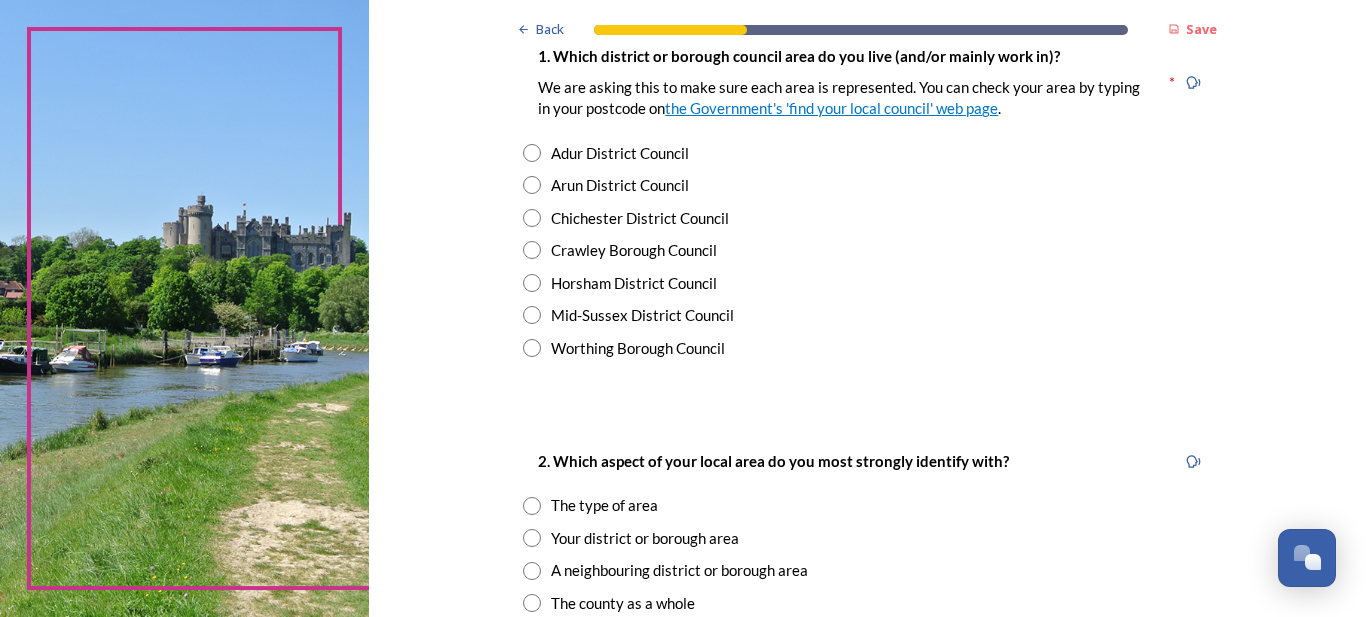 scroll, scrollTop: 440, scrollLeft: 0, axis: vertical 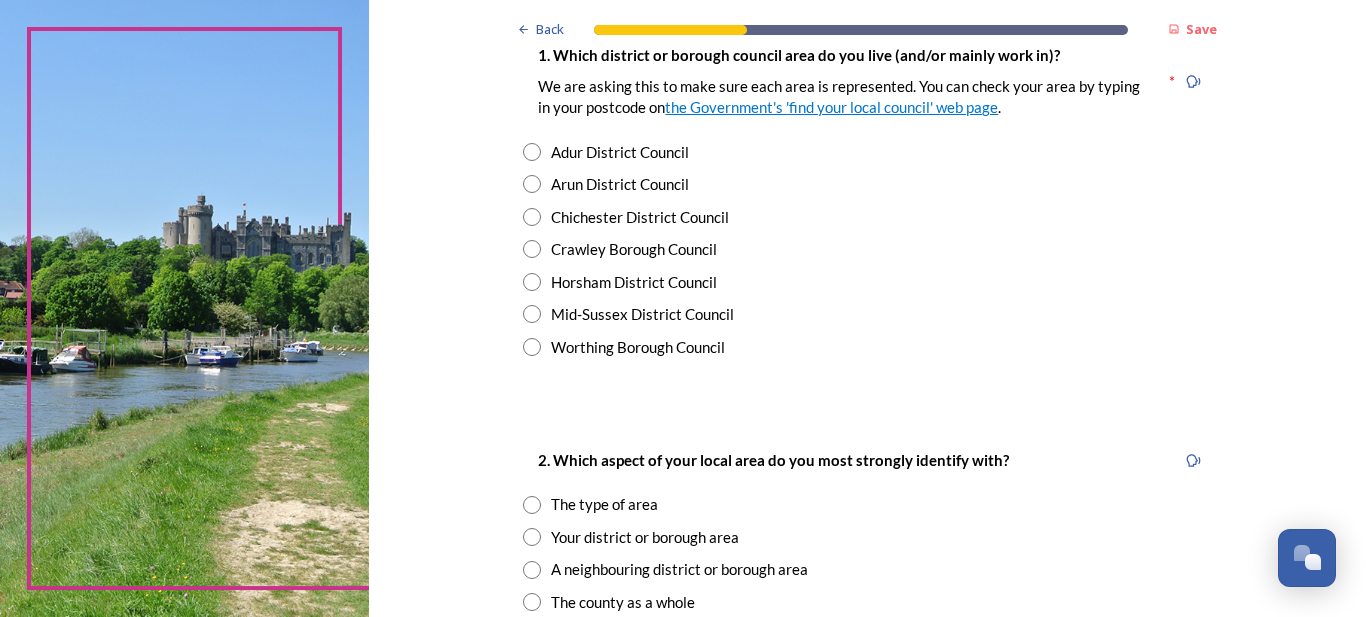click at bounding box center (532, 249) 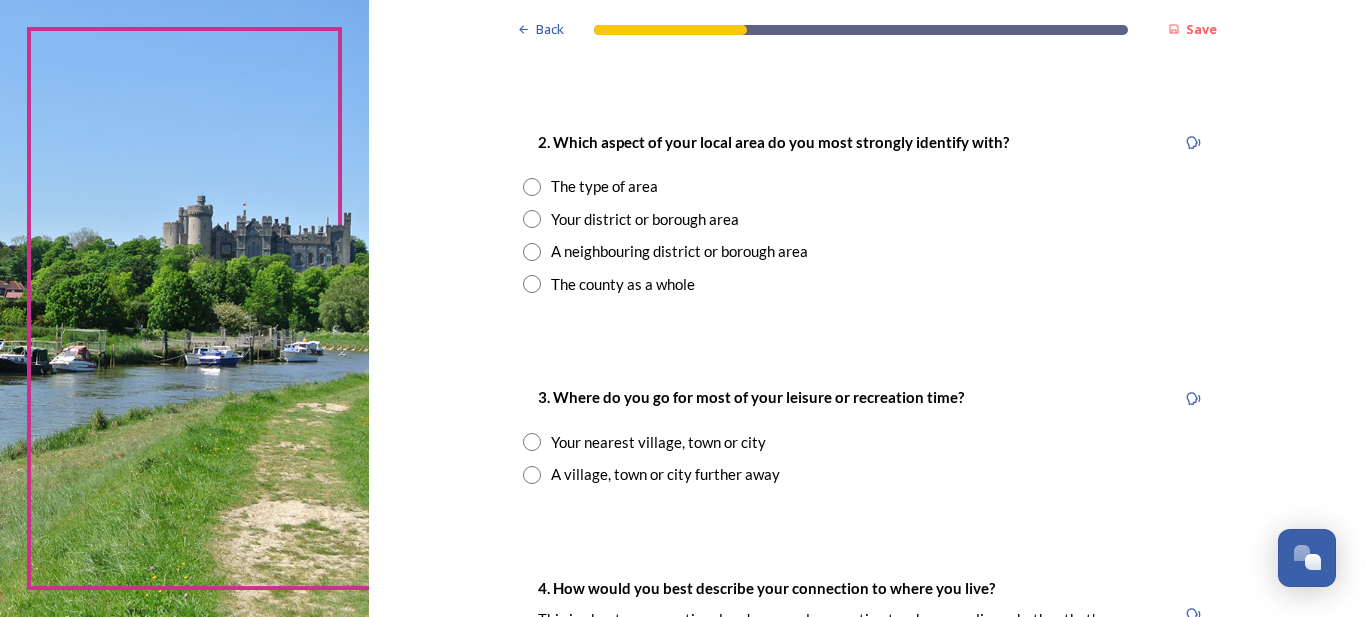 scroll, scrollTop: 760, scrollLeft: 0, axis: vertical 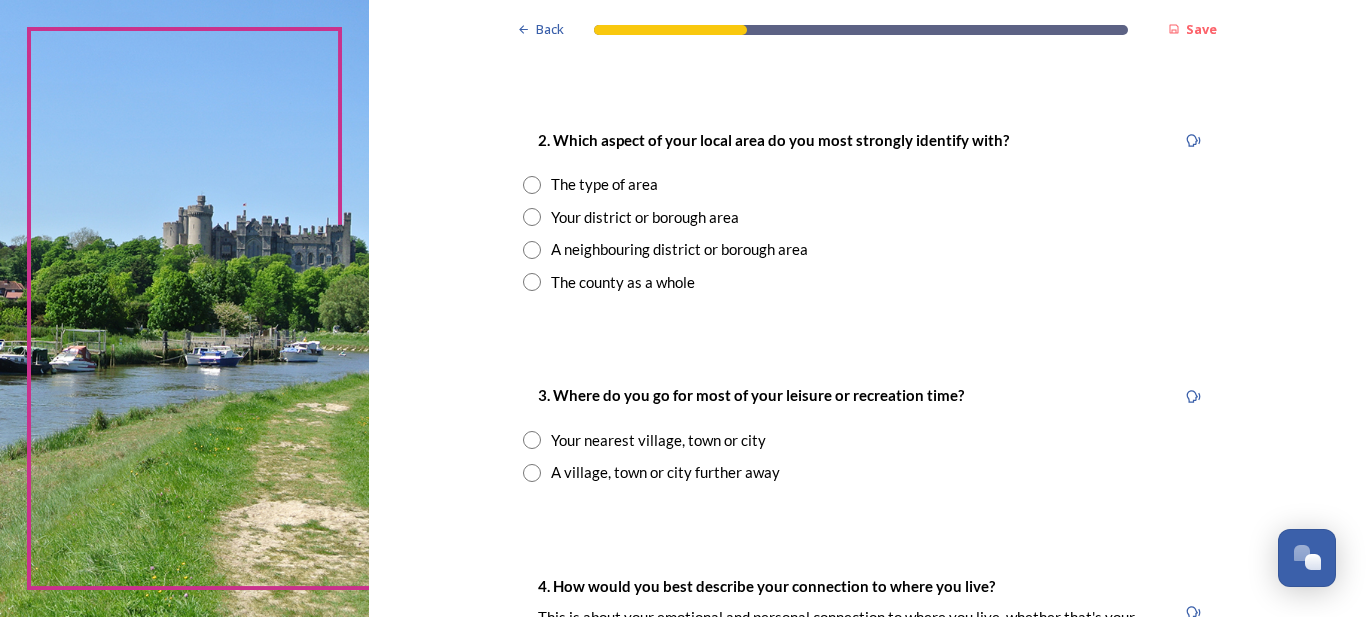 click at bounding box center (532, 185) 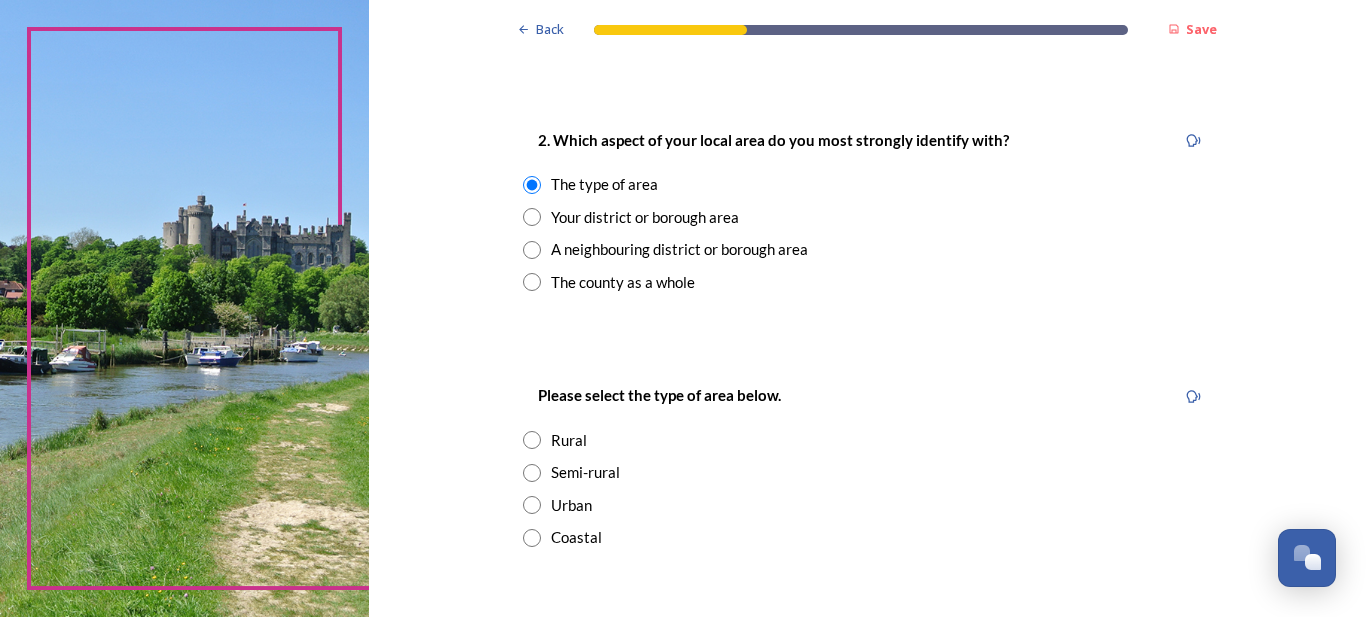 click at bounding box center [532, 217] 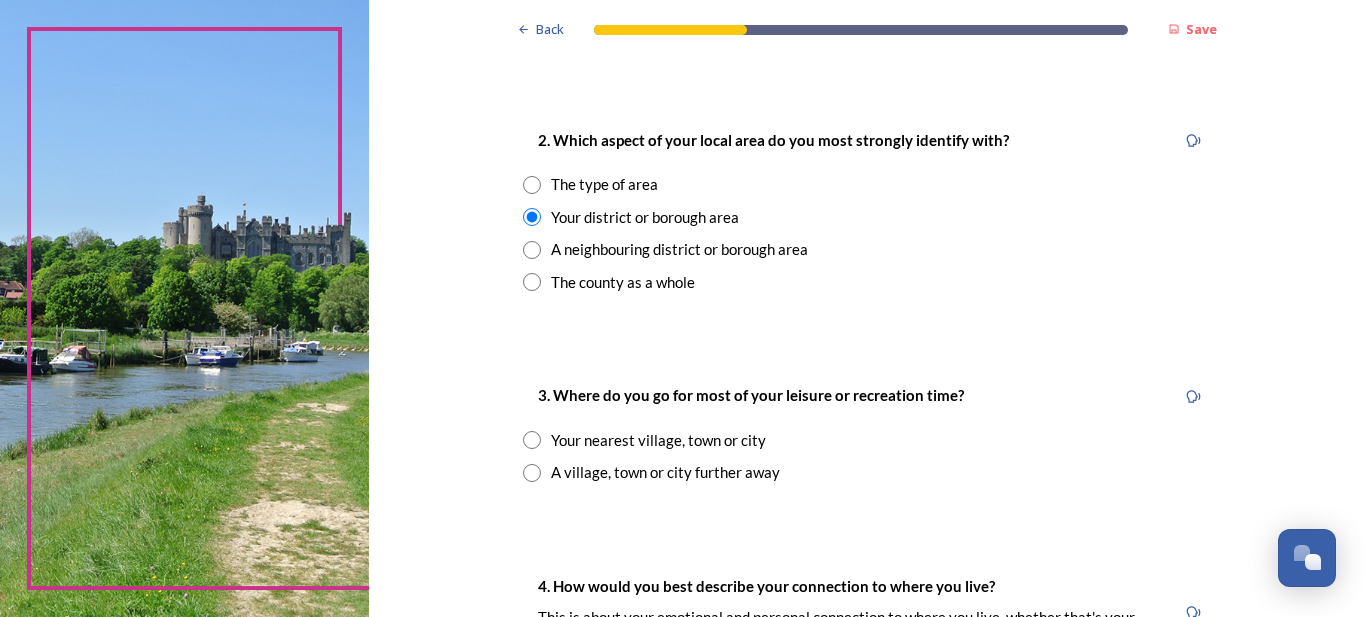 click at bounding box center [532, 250] 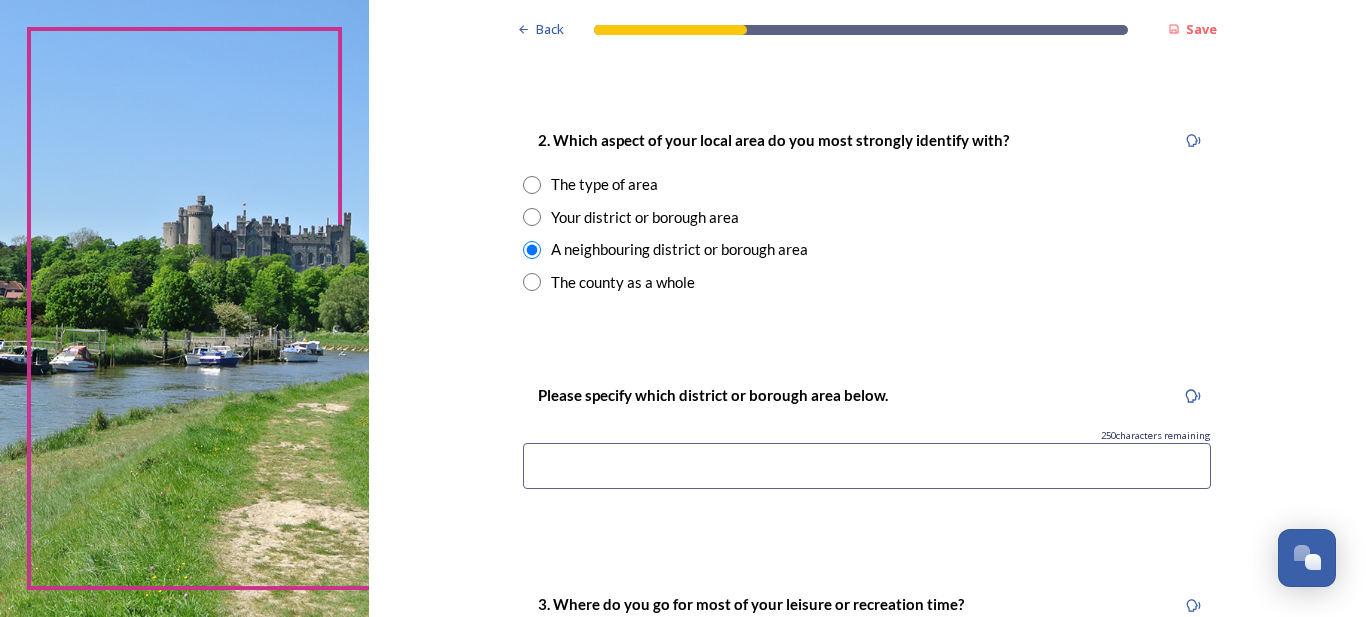click at bounding box center [532, 282] 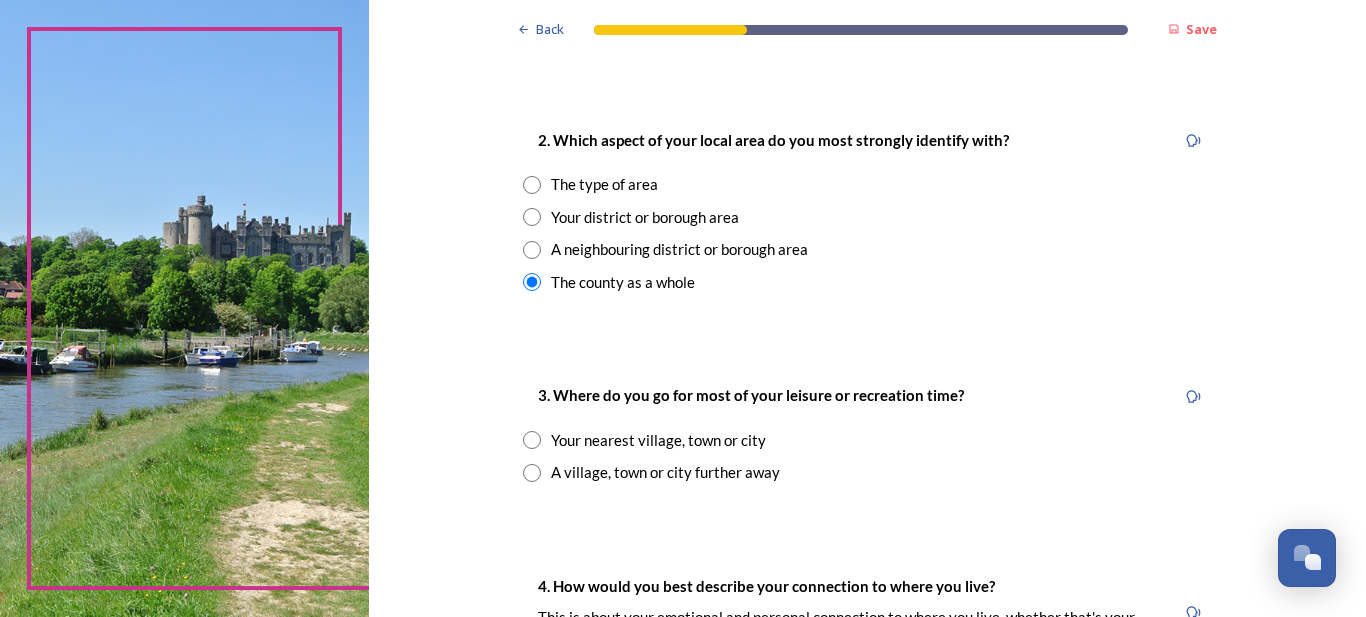 click at bounding box center (532, 217) 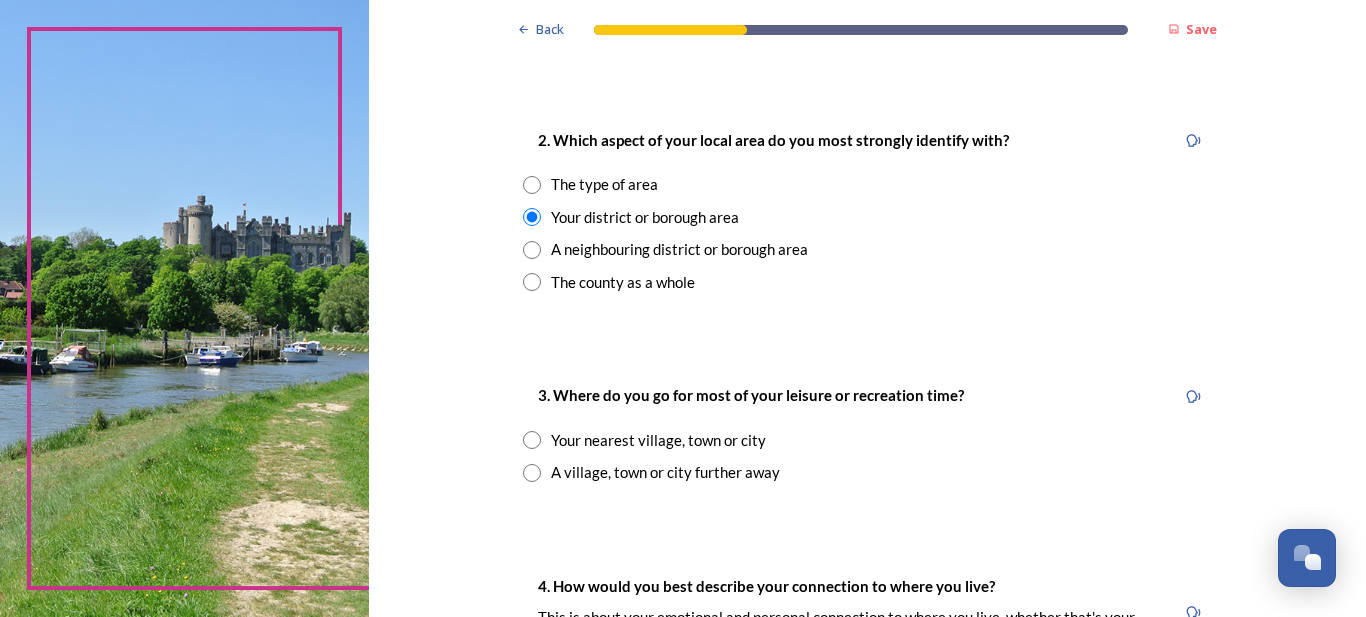 click at bounding box center [532, 185] 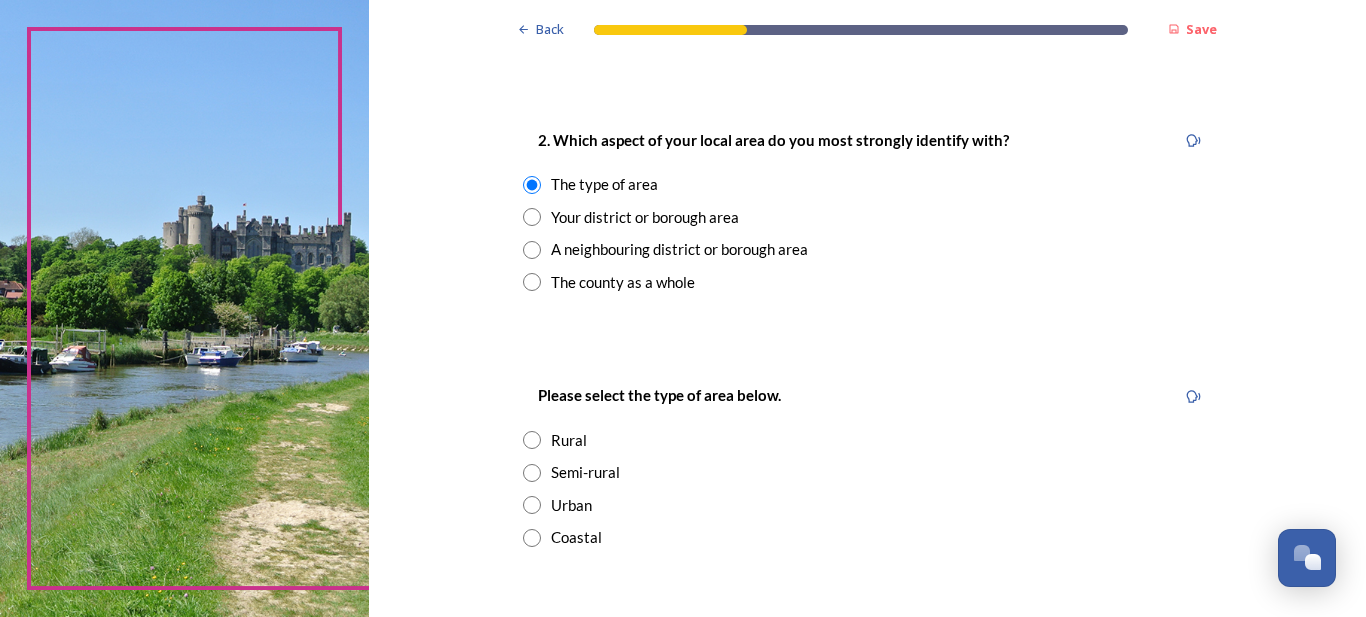 click at bounding box center [532, 250] 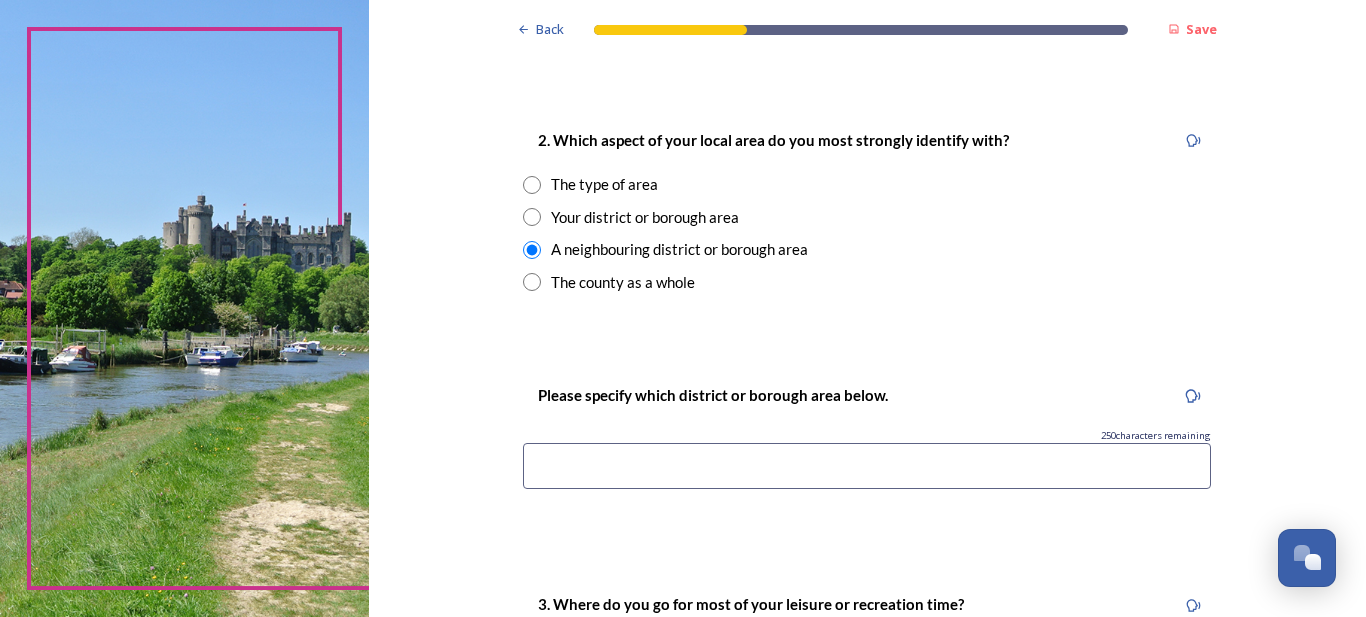 click at bounding box center (532, 217) 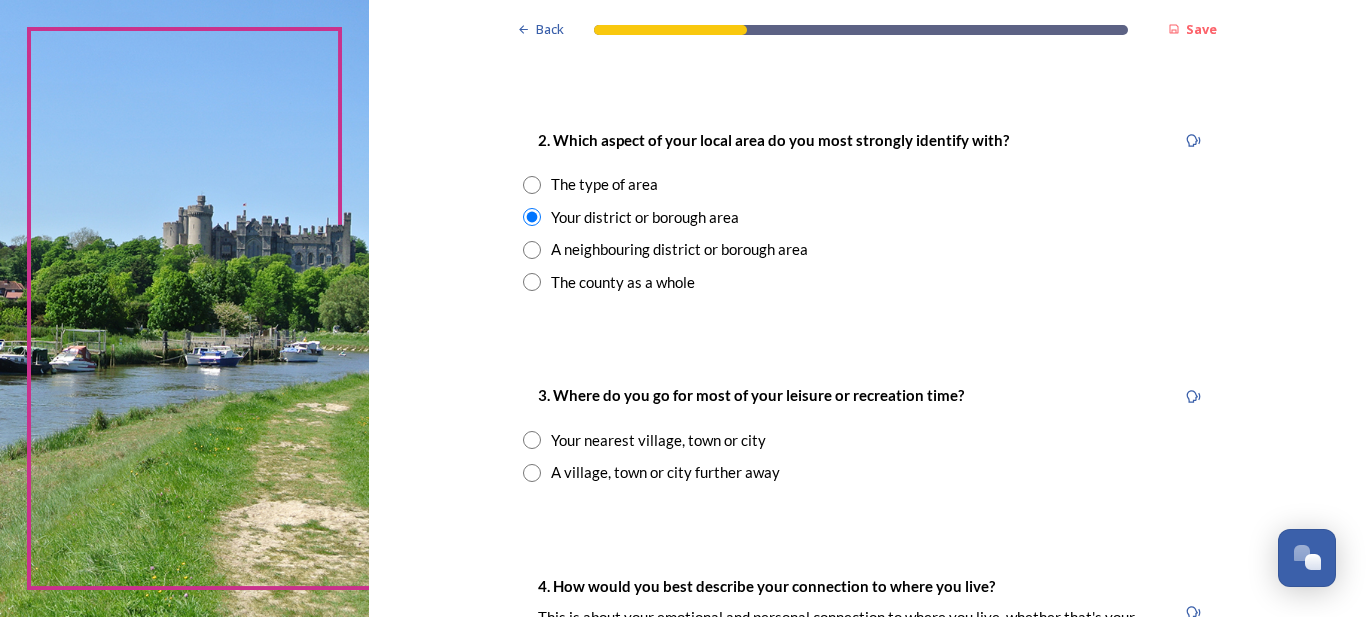 click at bounding box center [532, 440] 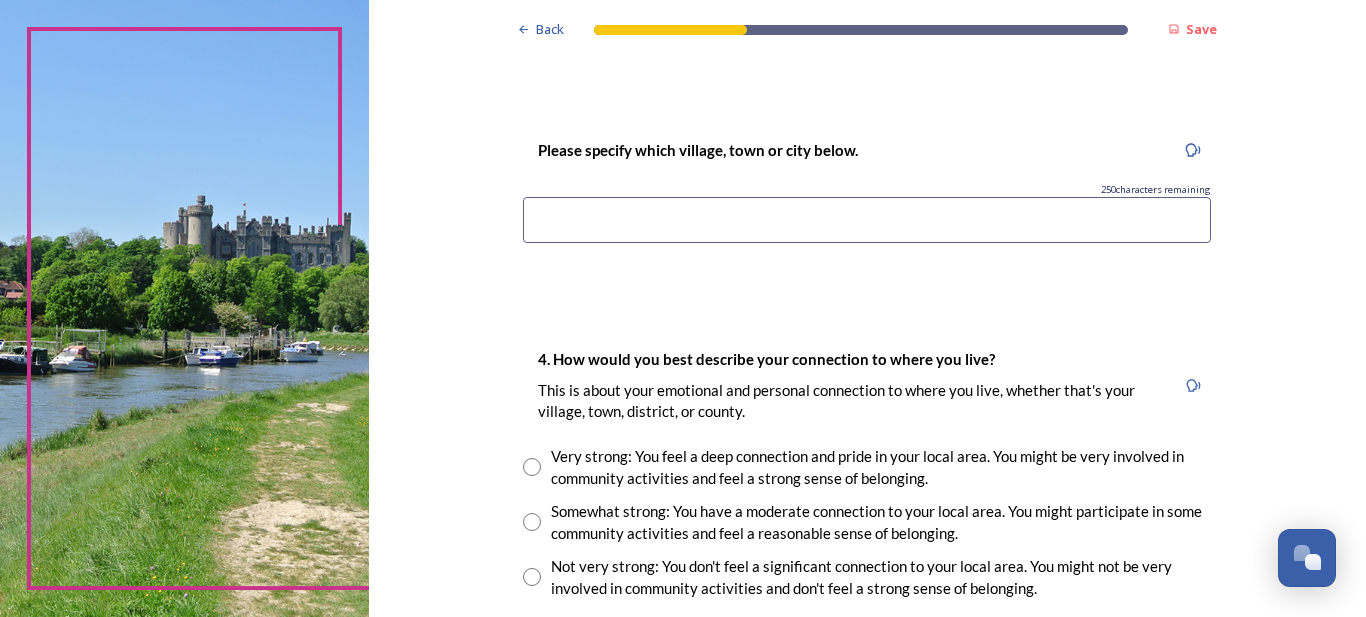 scroll, scrollTop: 1200, scrollLeft: 0, axis: vertical 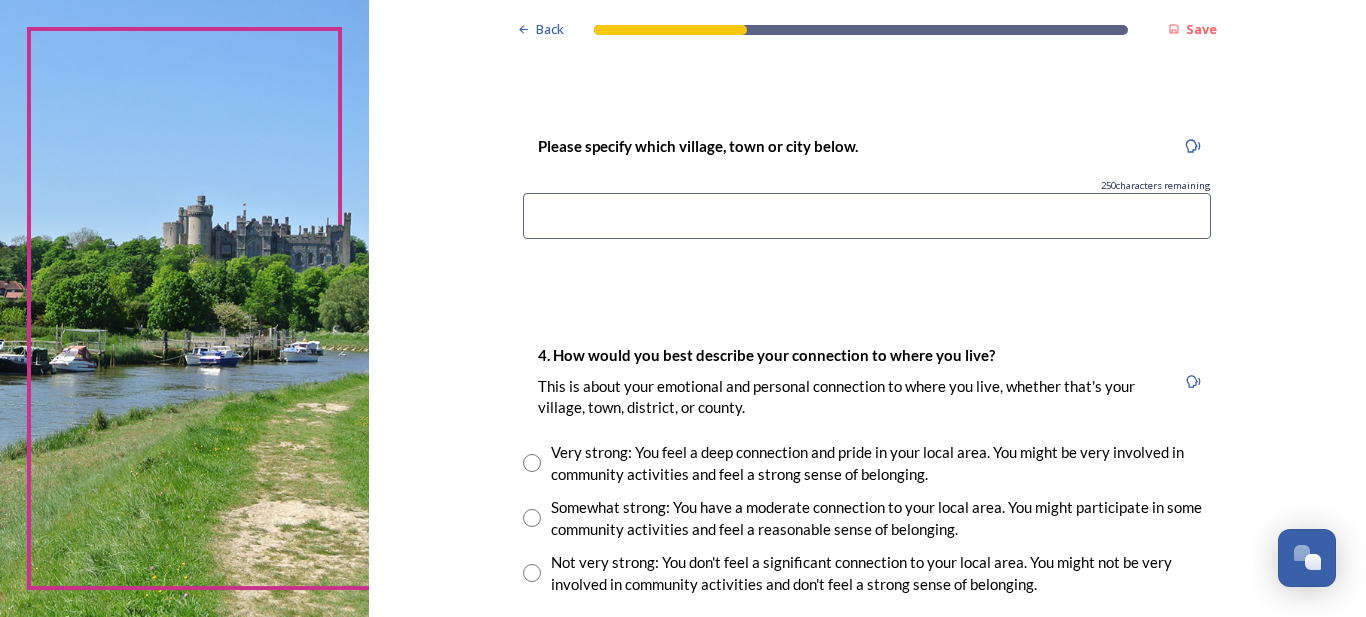 click at bounding box center (867, 216) 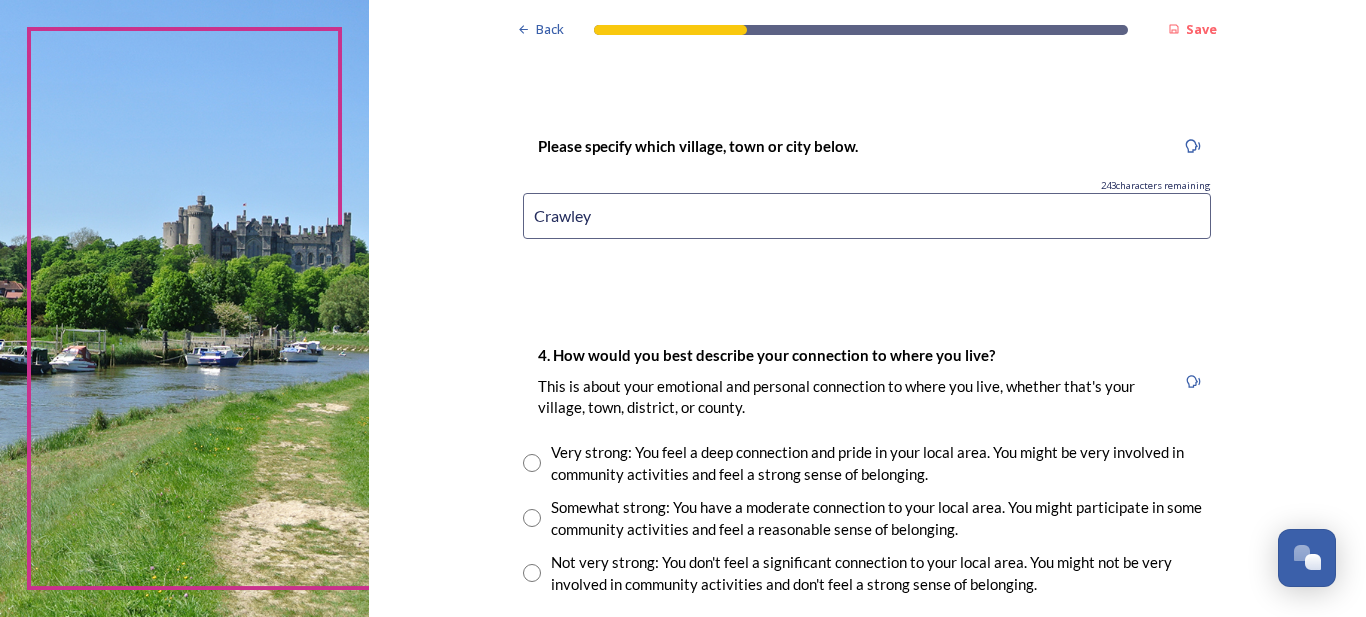 type on "Crawley" 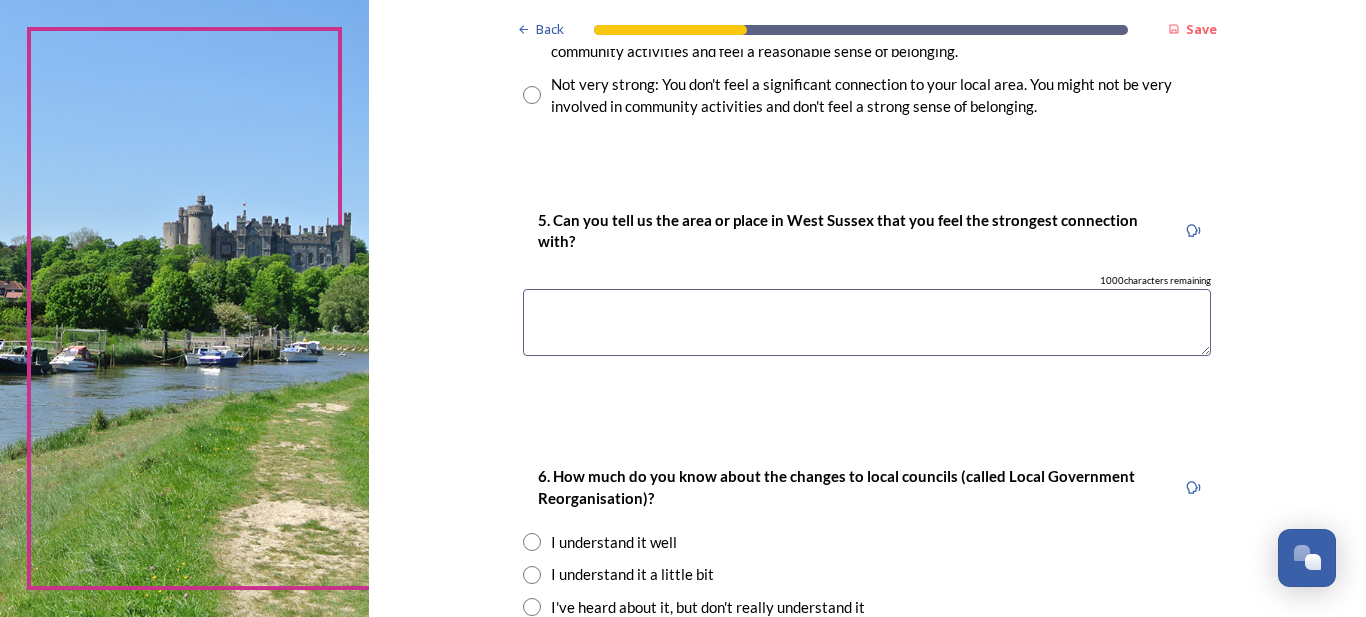 scroll, scrollTop: 1680, scrollLeft: 0, axis: vertical 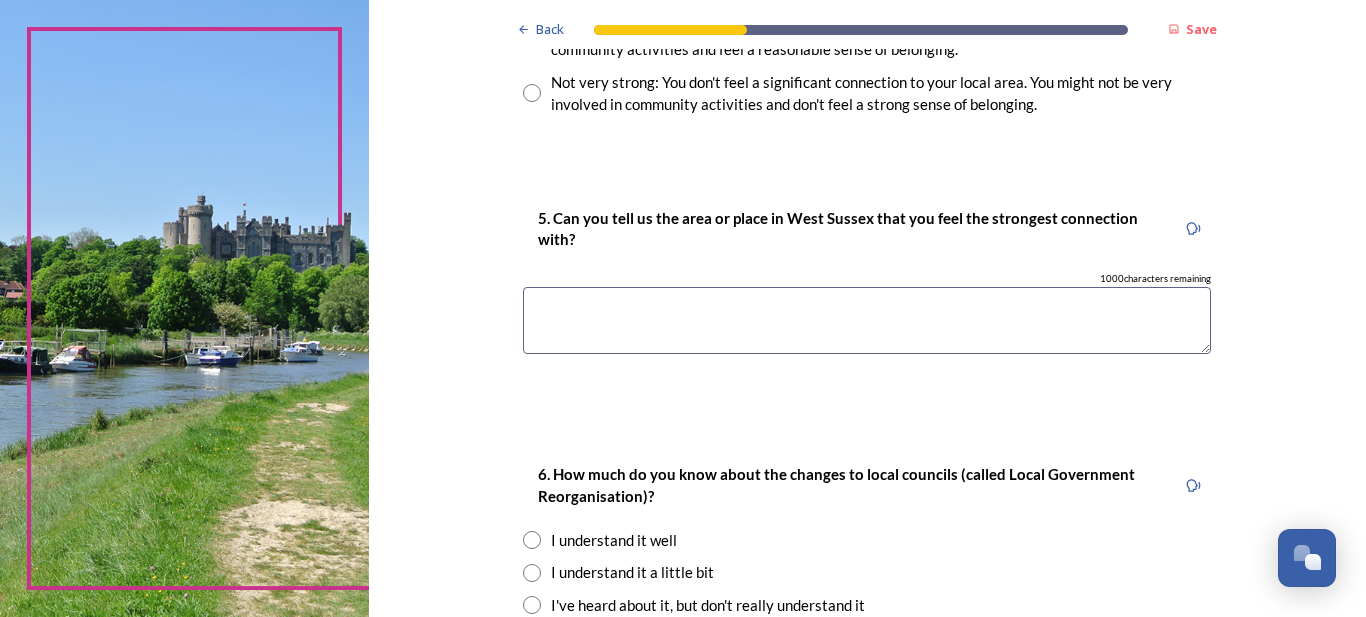 click at bounding box center (867, 320) 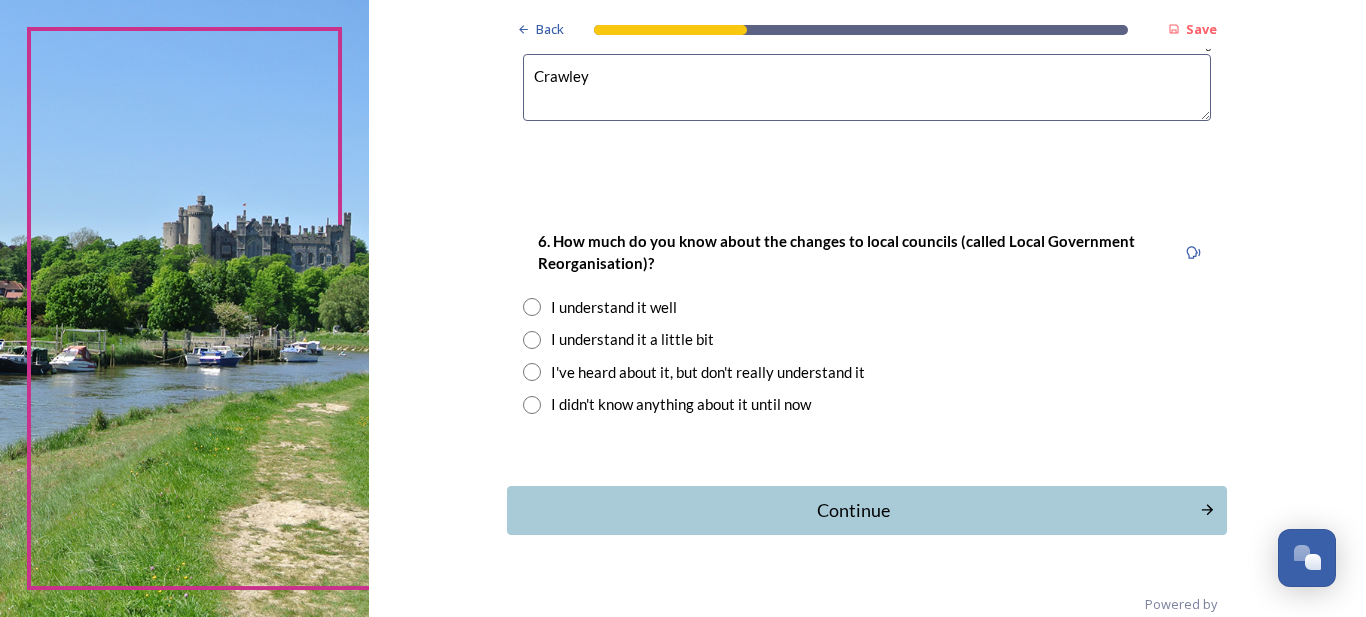 scroll, scrollTop: 1947, scrollLeft: 0, axis: vertical 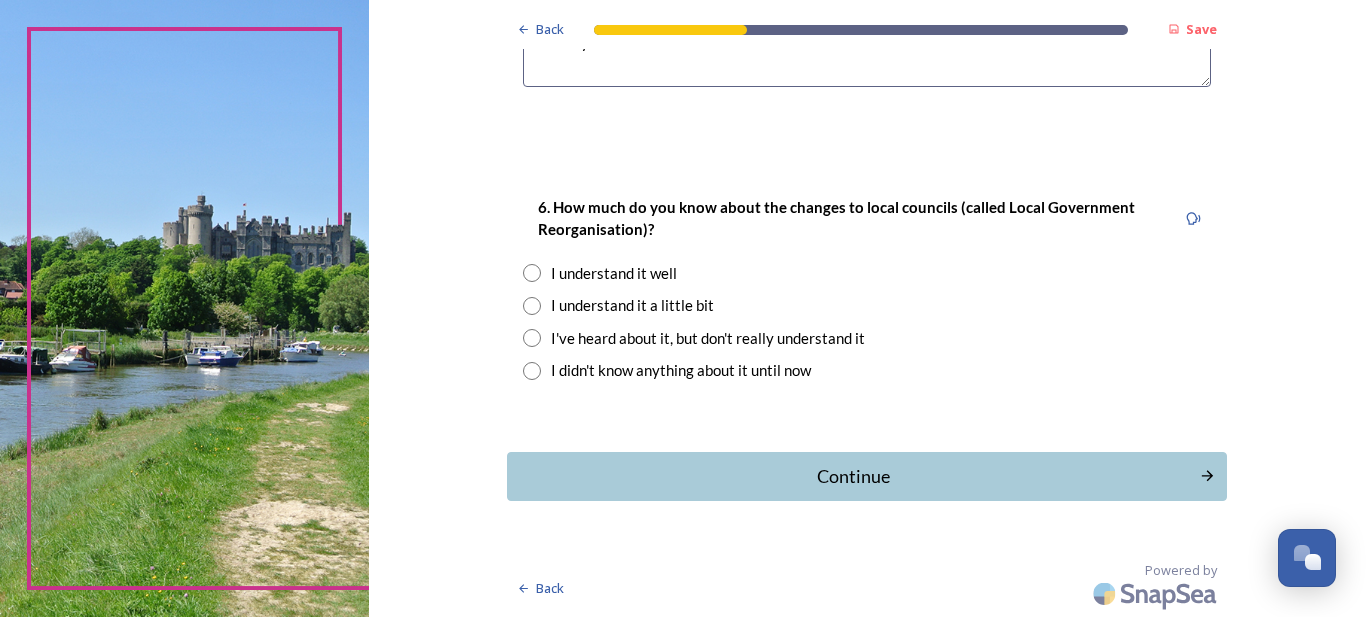 type on "Crawley" 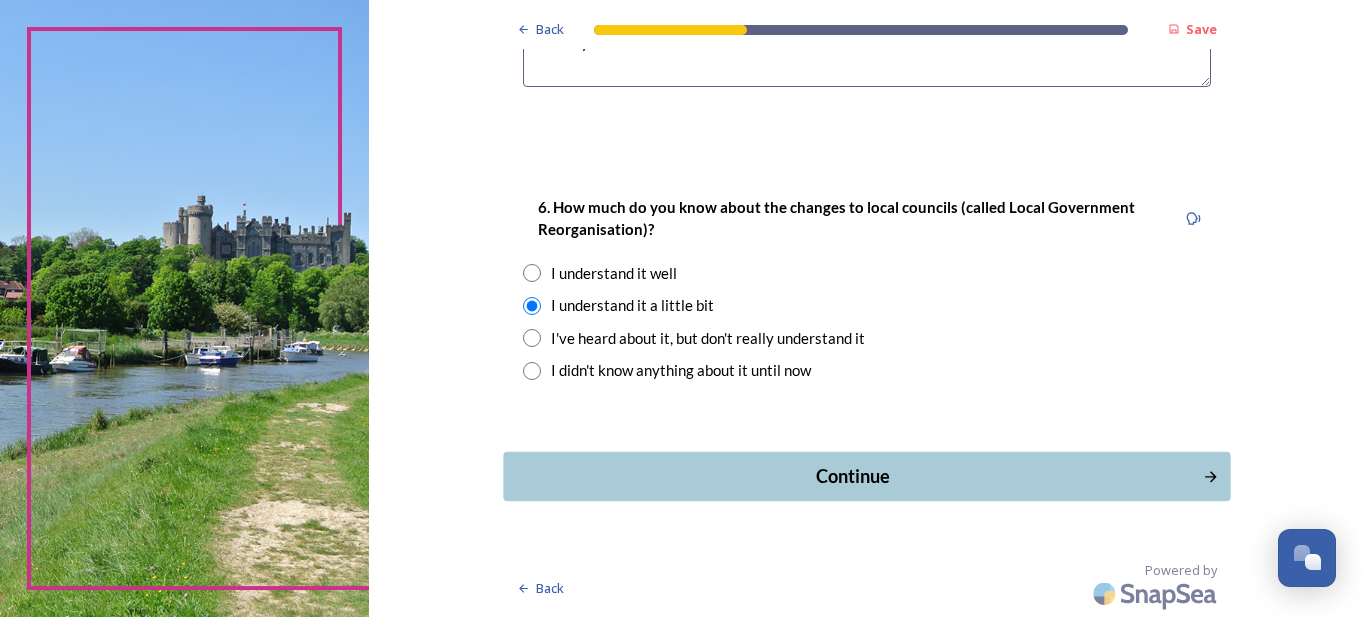 click on "Continue" at bounding box center (853, 476) 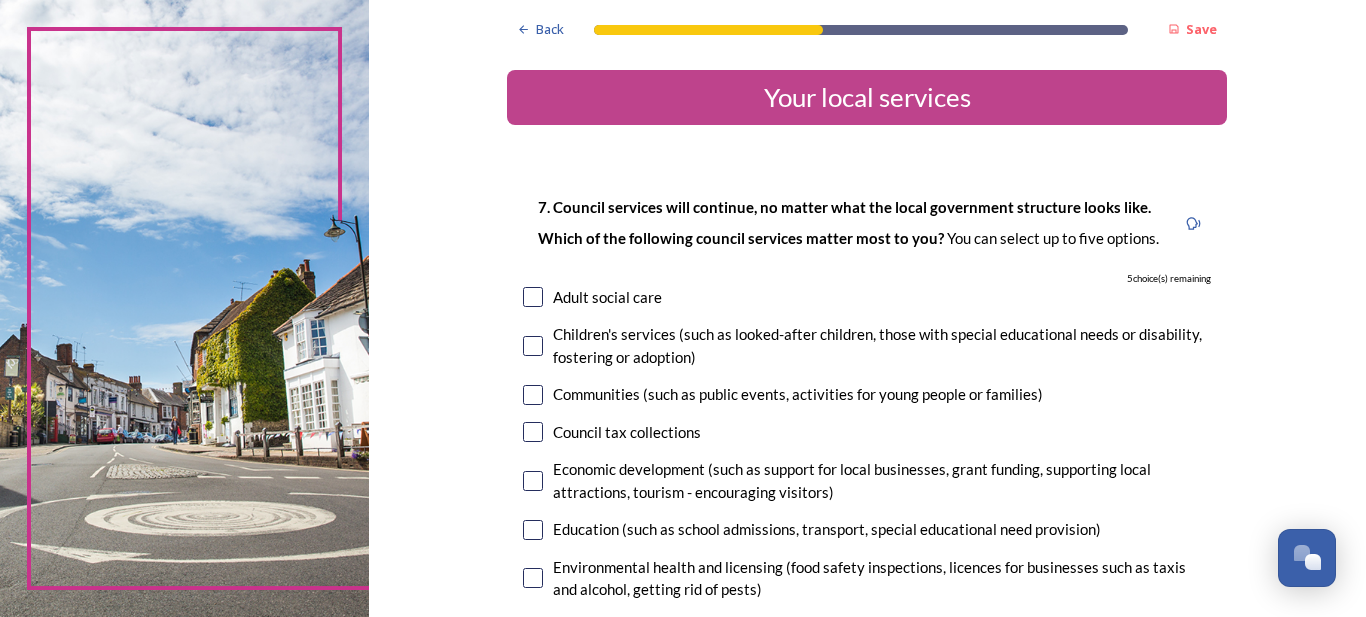 click at bounding box center [533, 297] 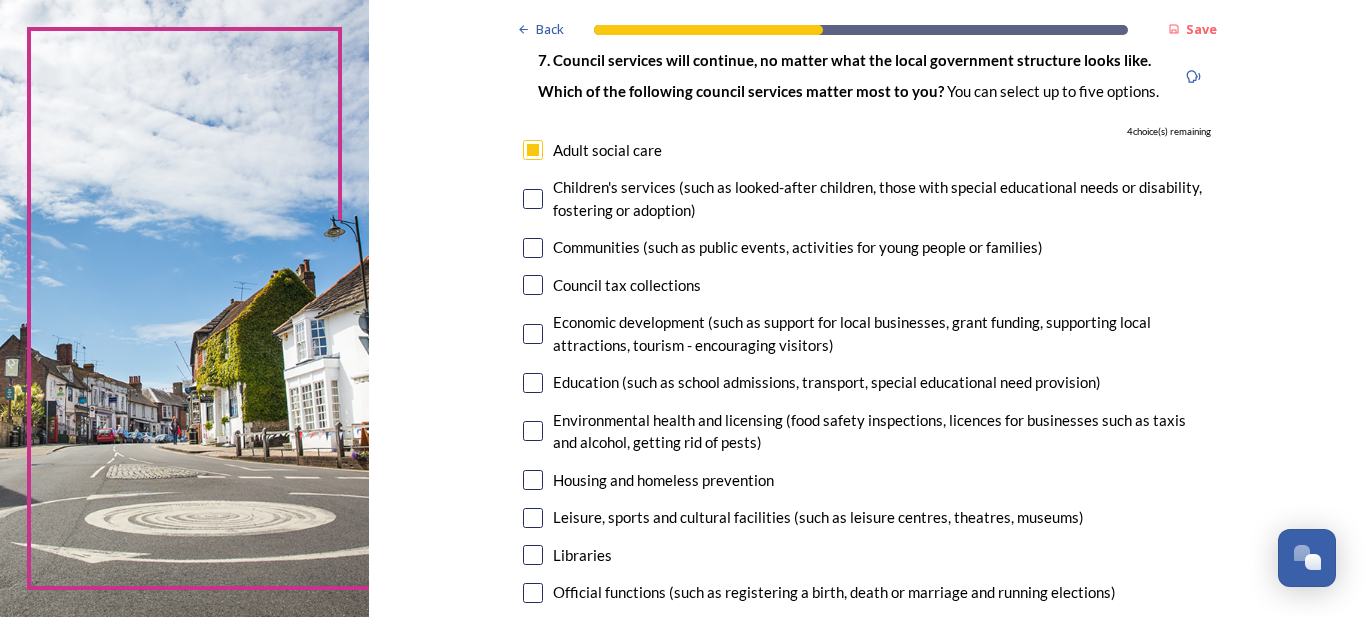 scroll, scrollTop: 160, scrollLeft: 0, axis: vertical 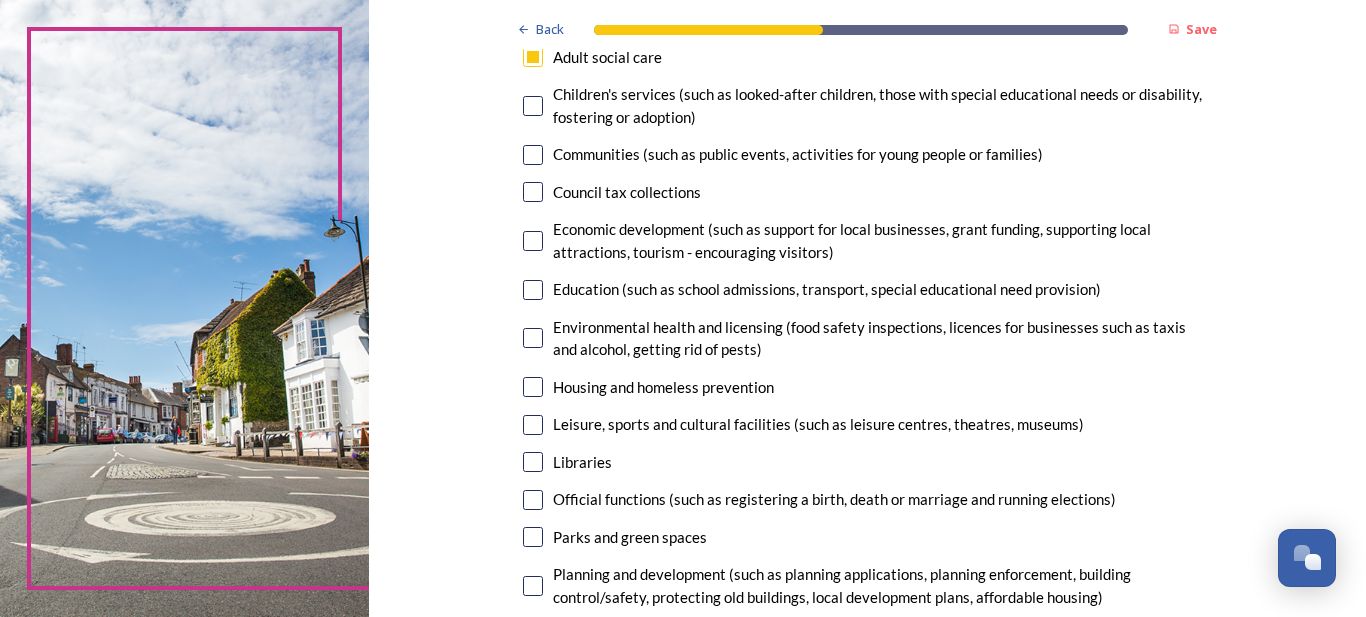 click at bounding box center (533, 425) 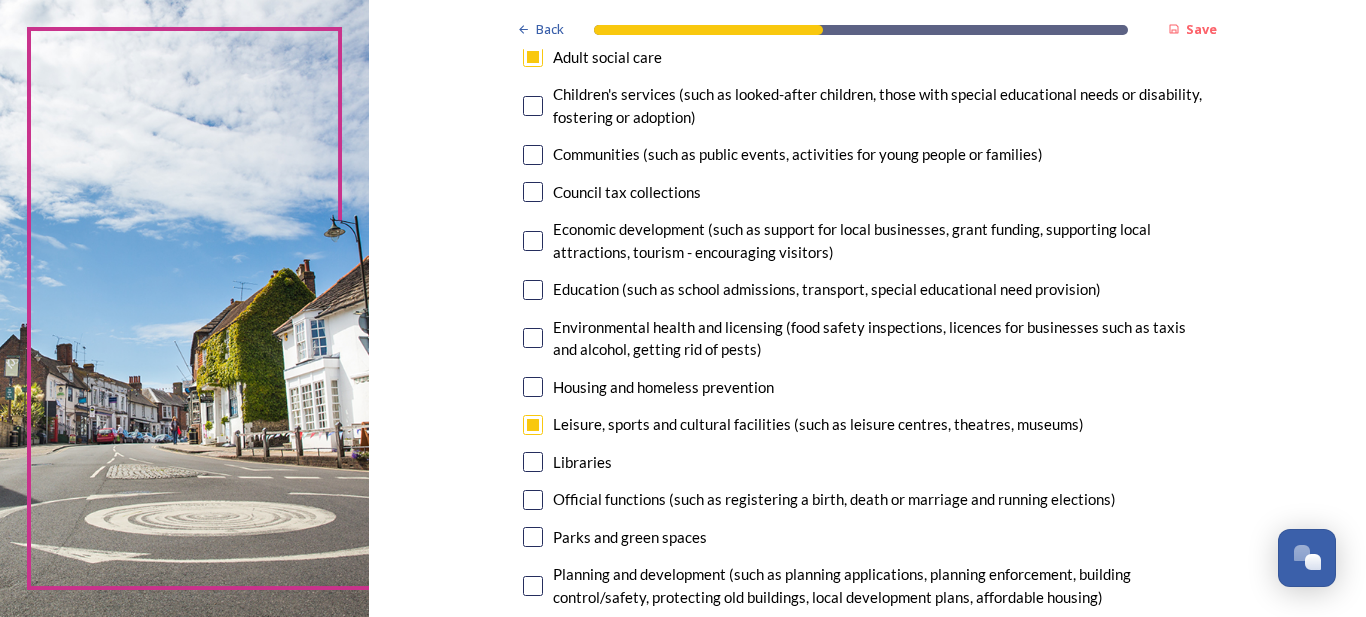click at bounding box center [533, 537] 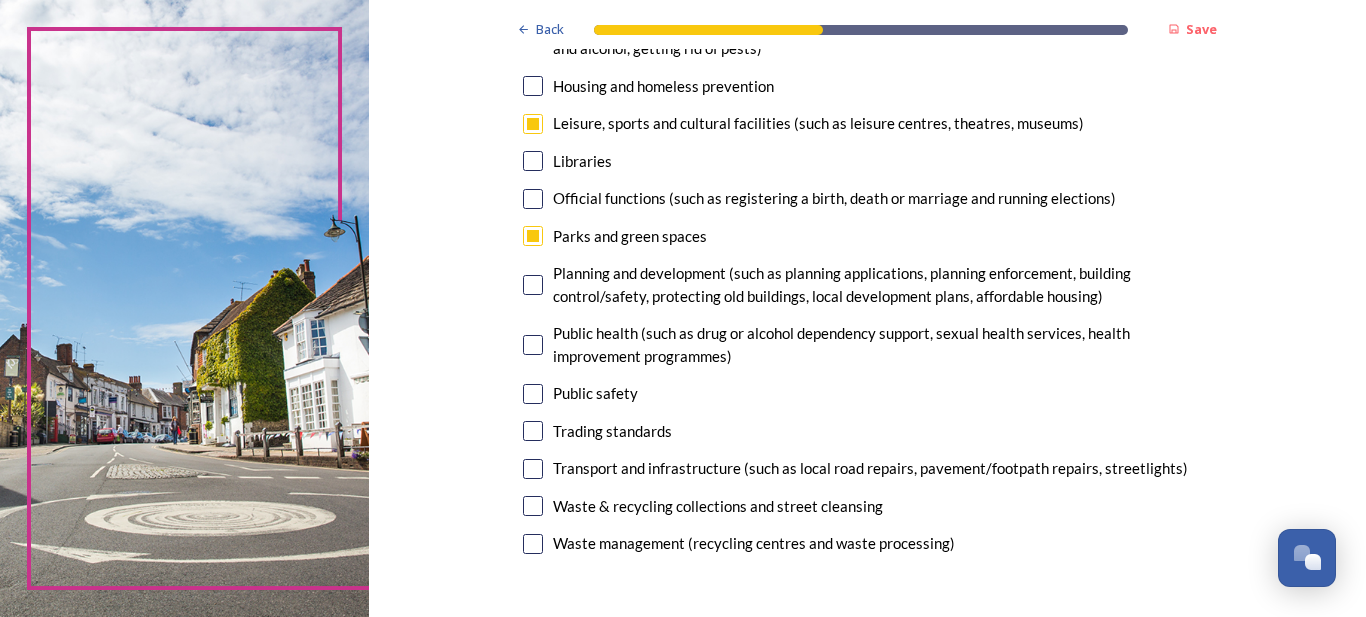 scroll, scrollTop: 560, scrollLeft: 0, axis: vertical 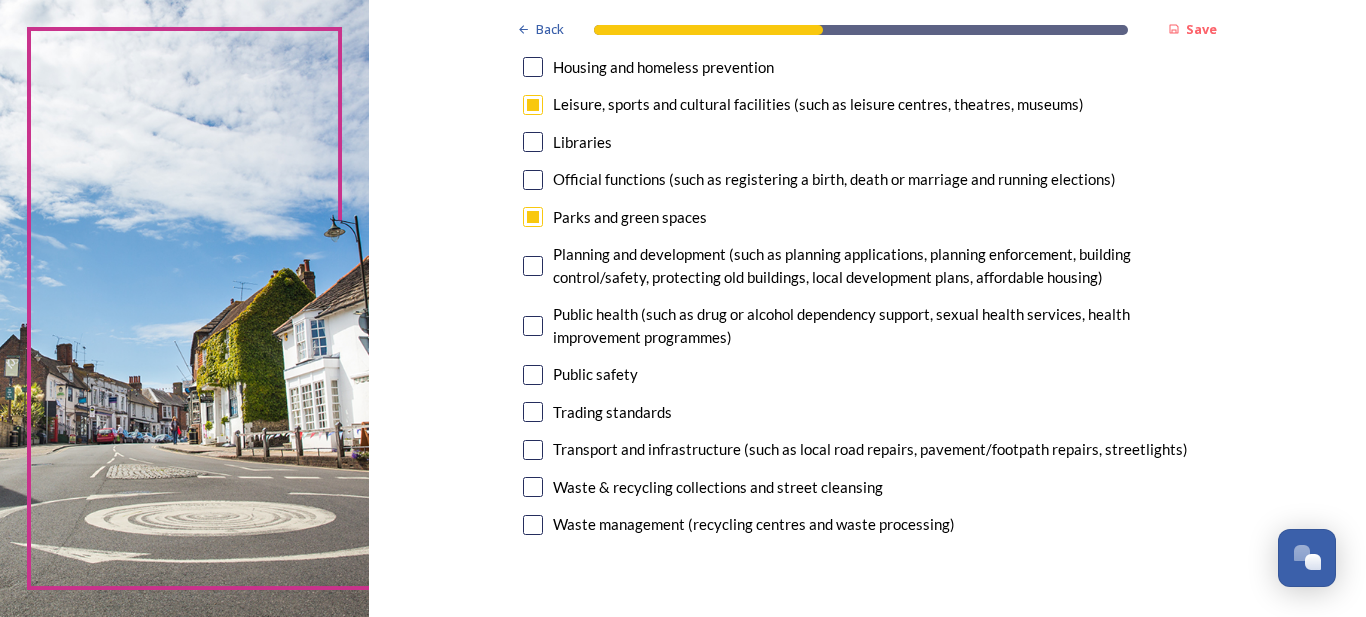 click at bounding box center [533, 487] 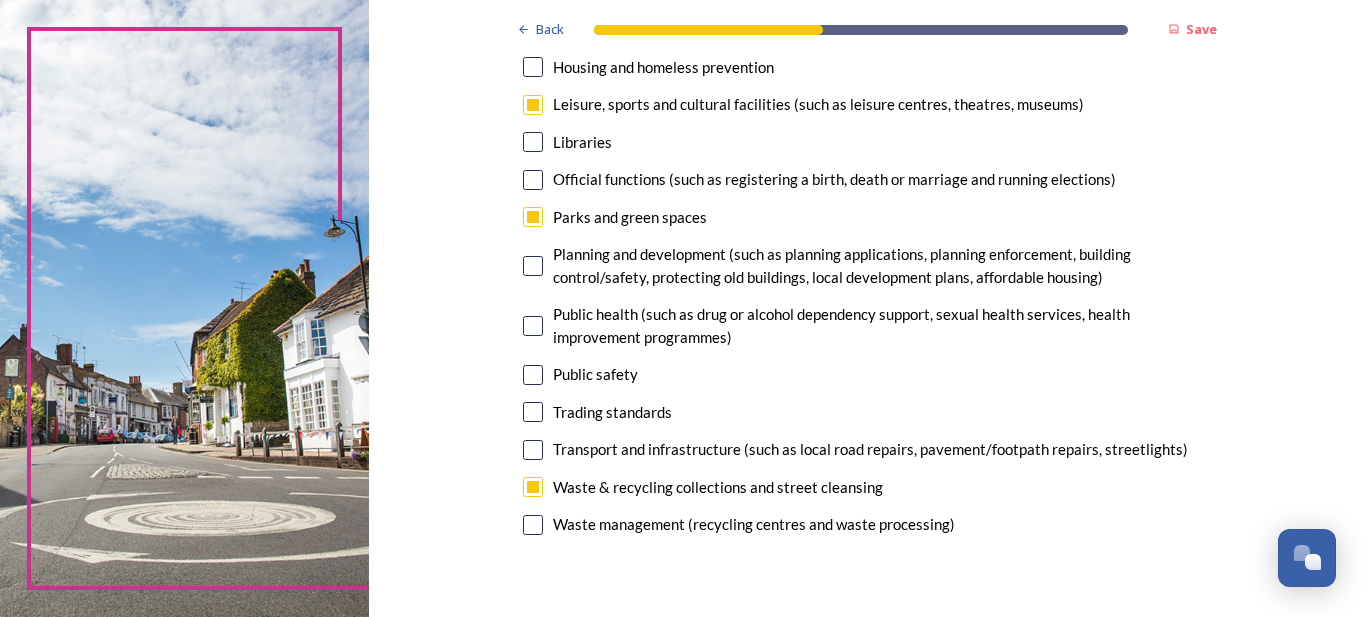 click at bounding box center (533, 487) 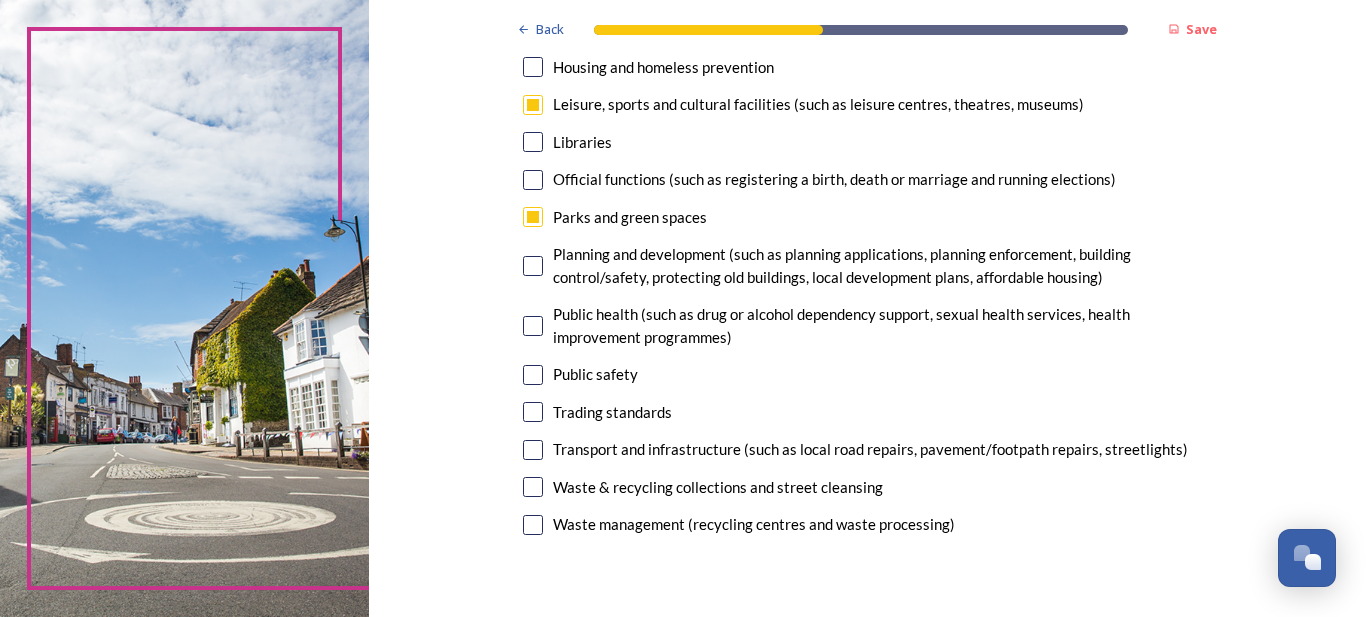 click at bounding box center [533, 487] 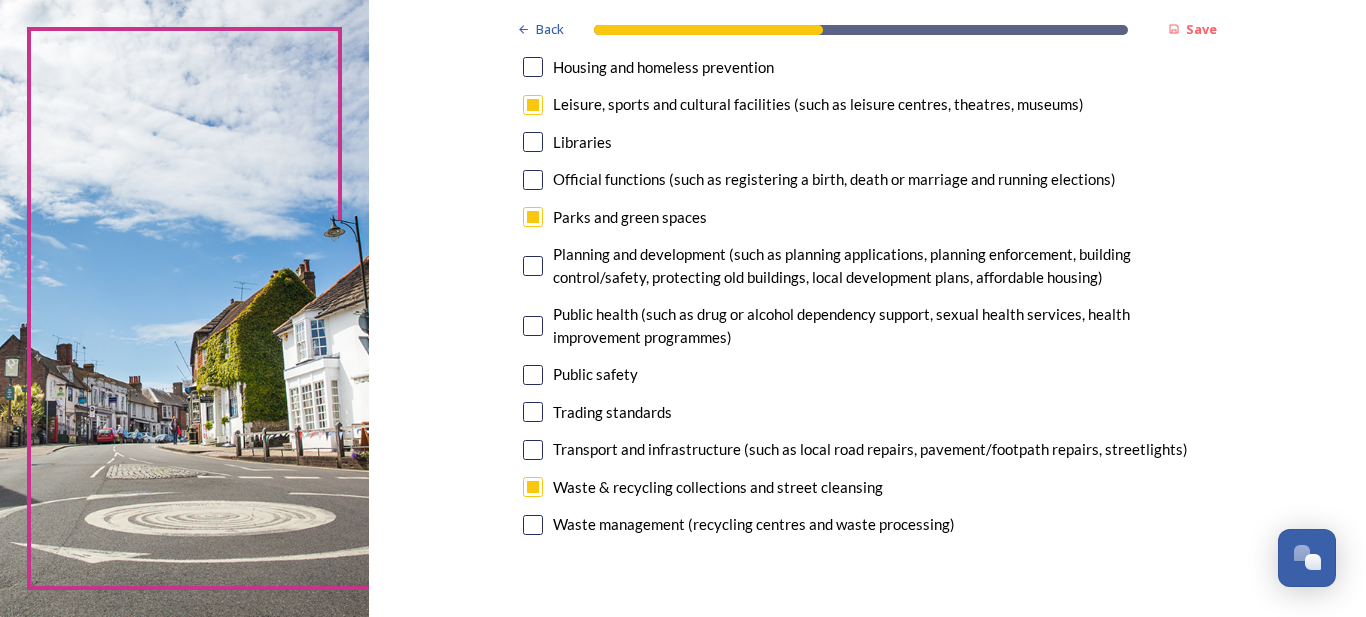 click at bounding box center [533, 487] 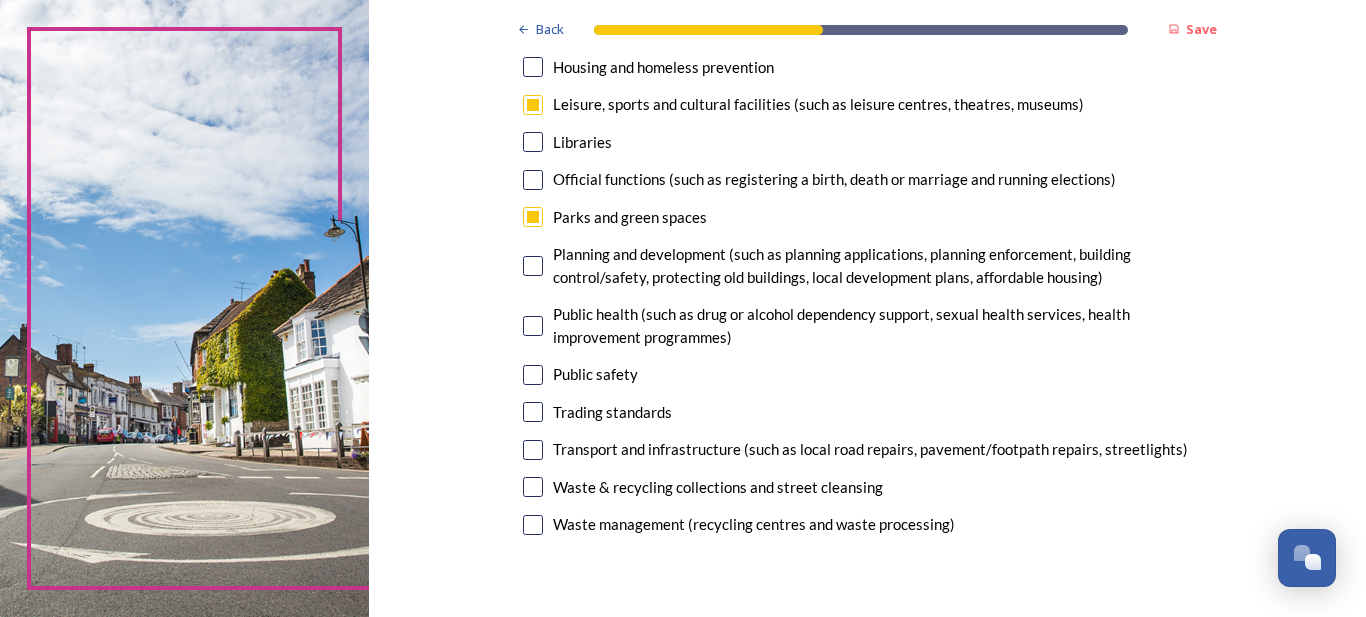 click at bounding box center [533, 525] 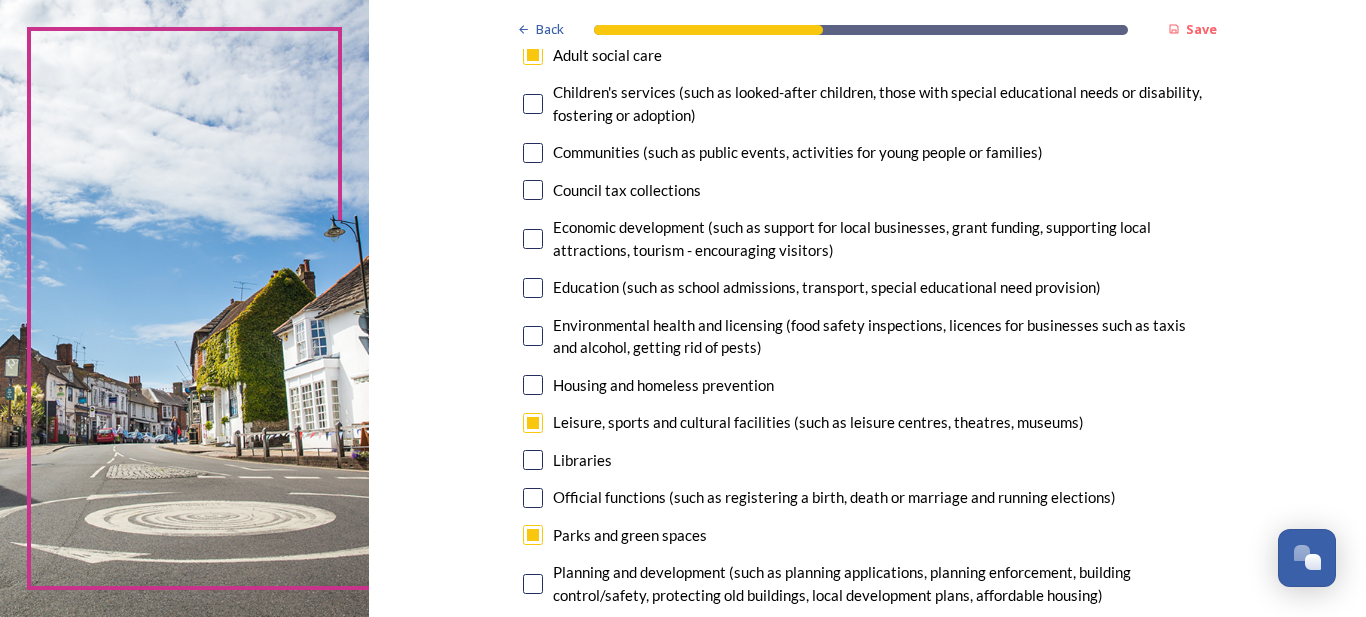 scroll, scrollTop: 207, scrollLeft: 0, axis: vertical 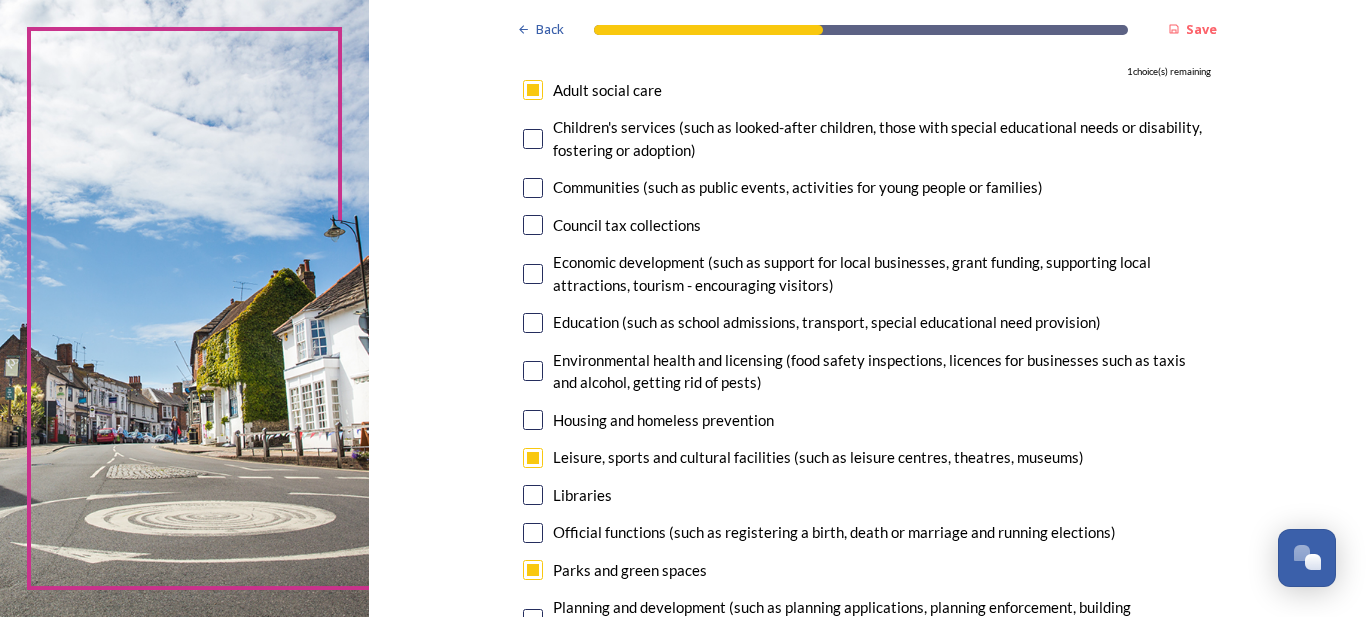 click at bounding box center (533, 188) 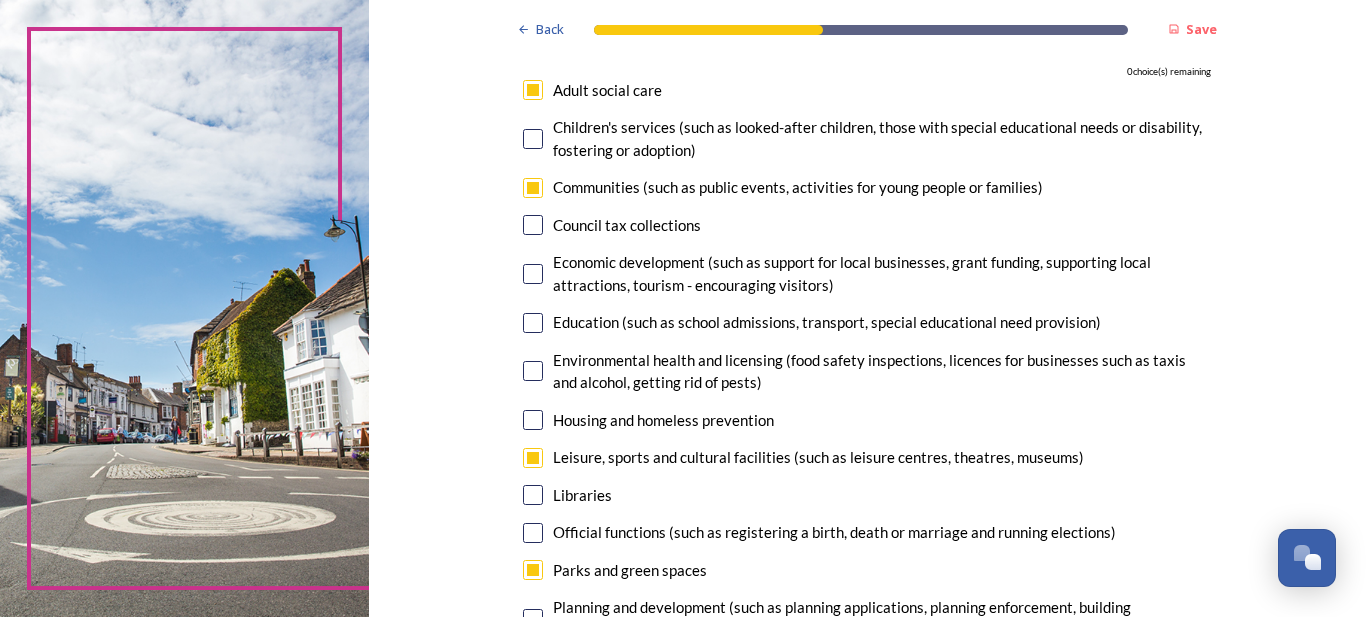 click at bounding box center [533, 458] 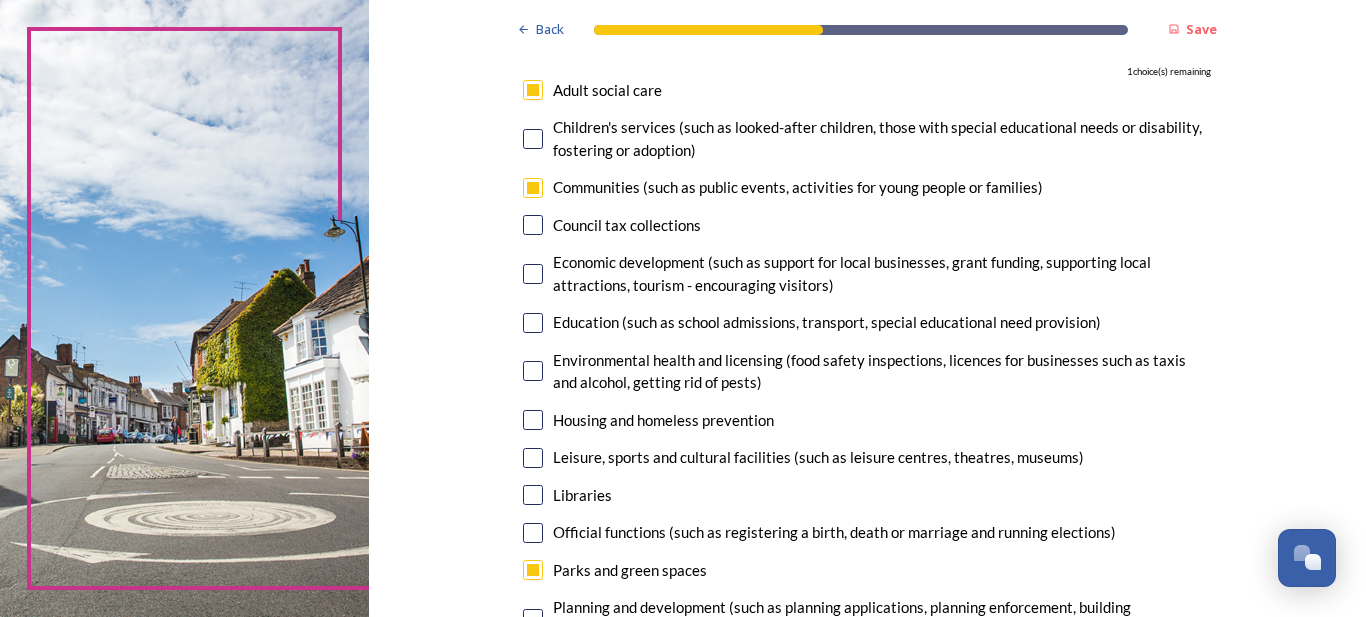 click at bounding box center (533, 274) 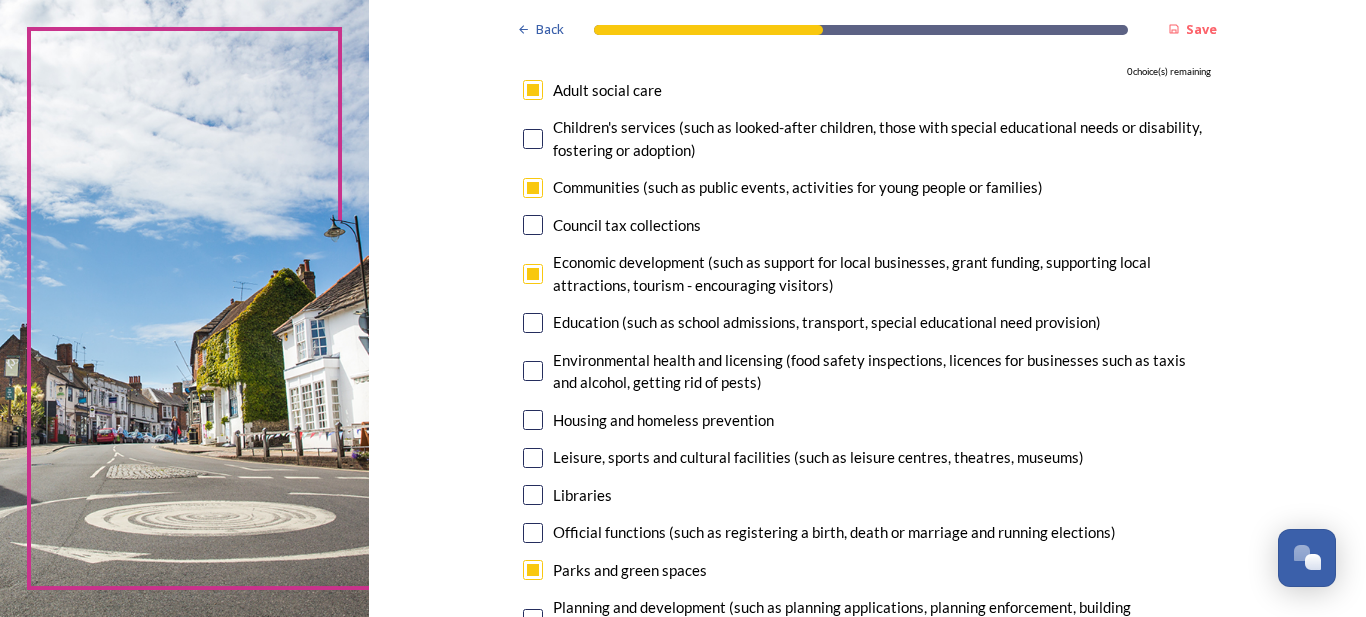 click at bounding box center [533, 274] 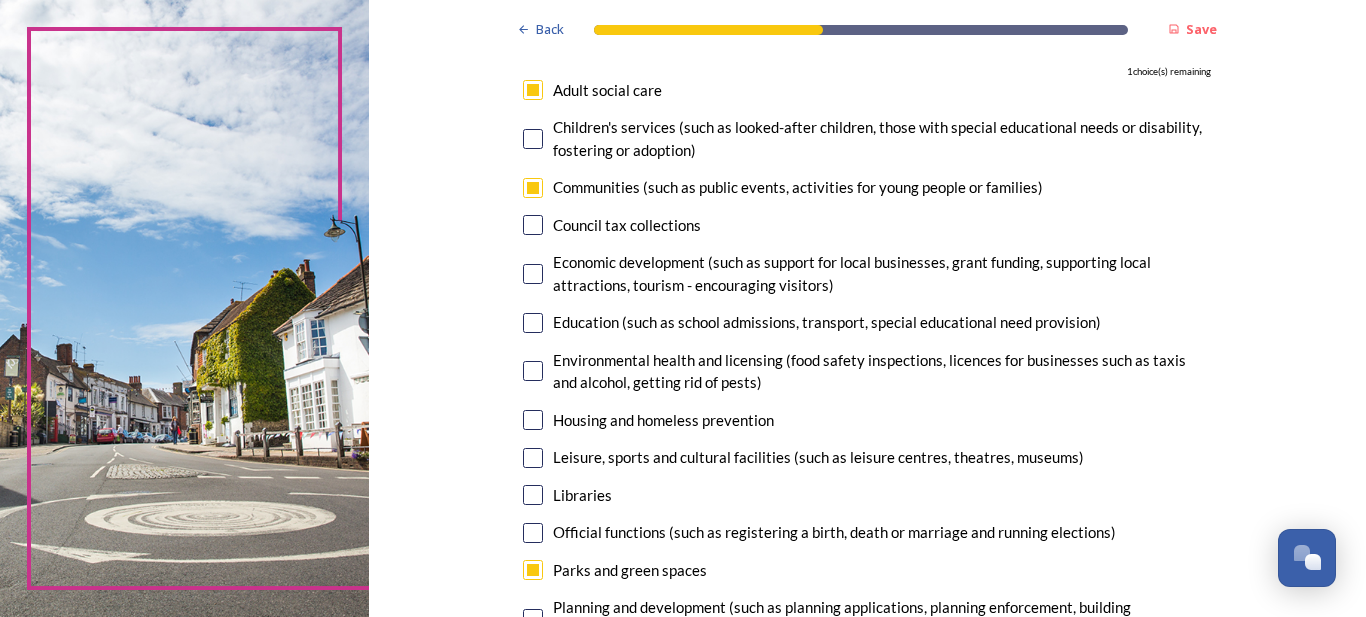 click at bounding box center (533, 323) 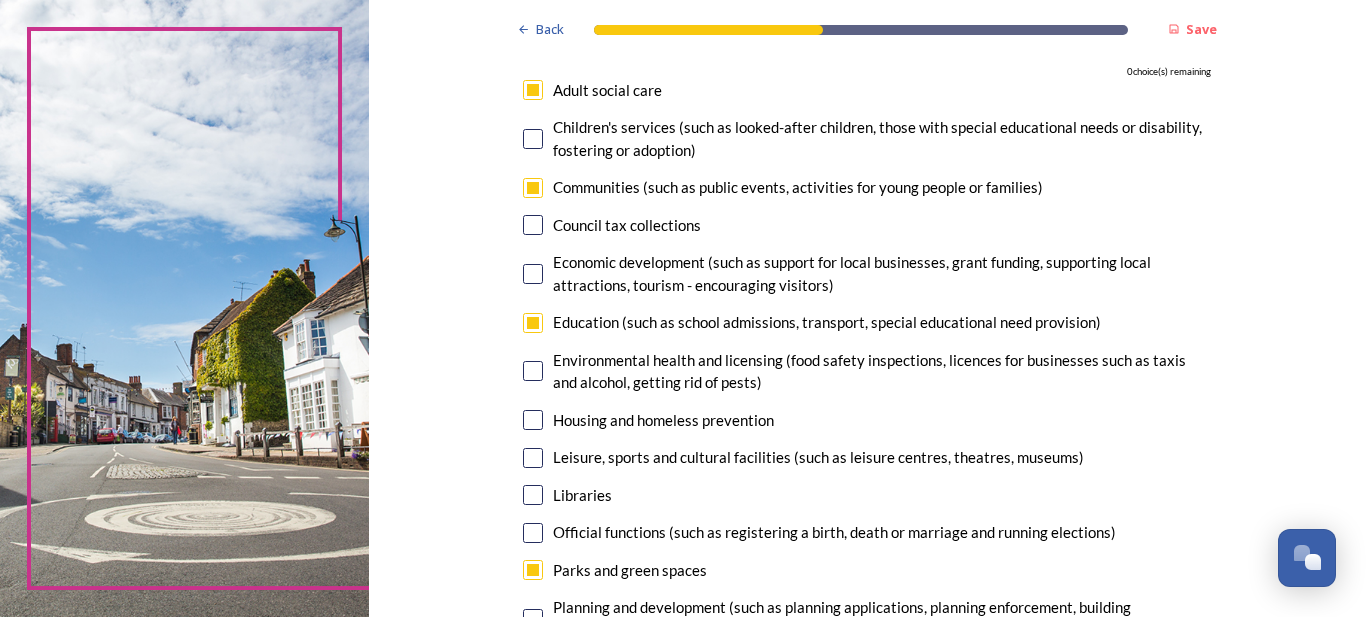 click at bounding box center [533, 188] 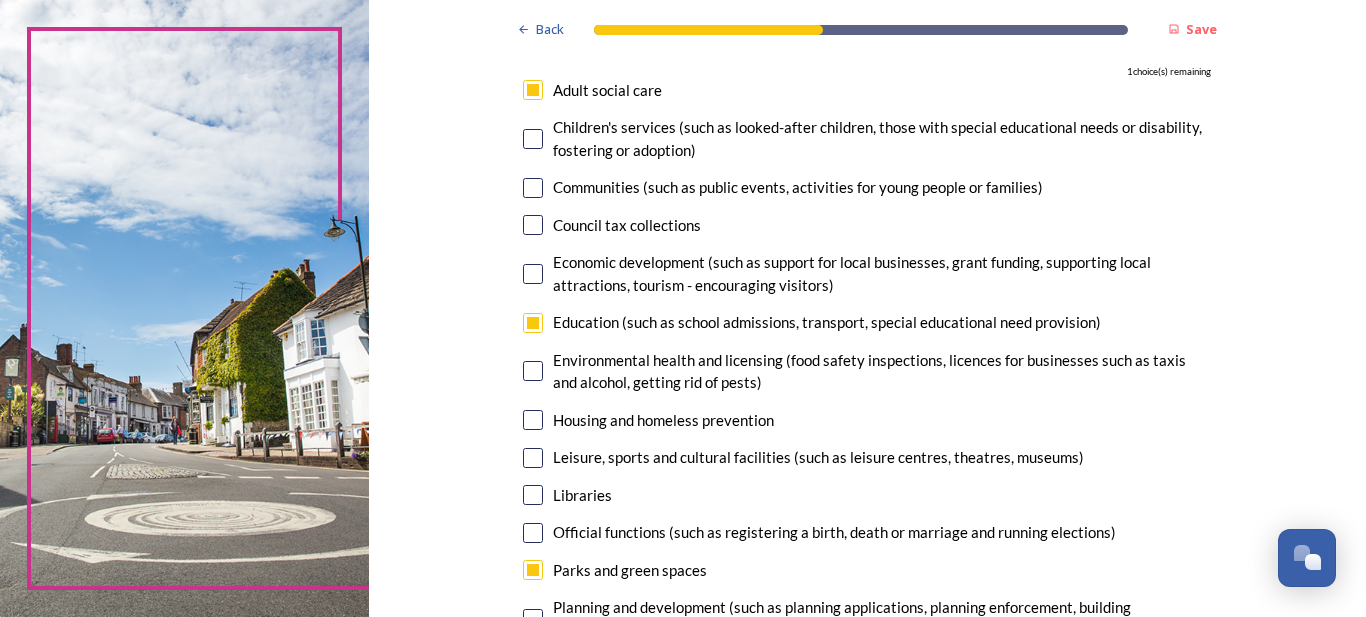 click at bounding box center [533, 274] 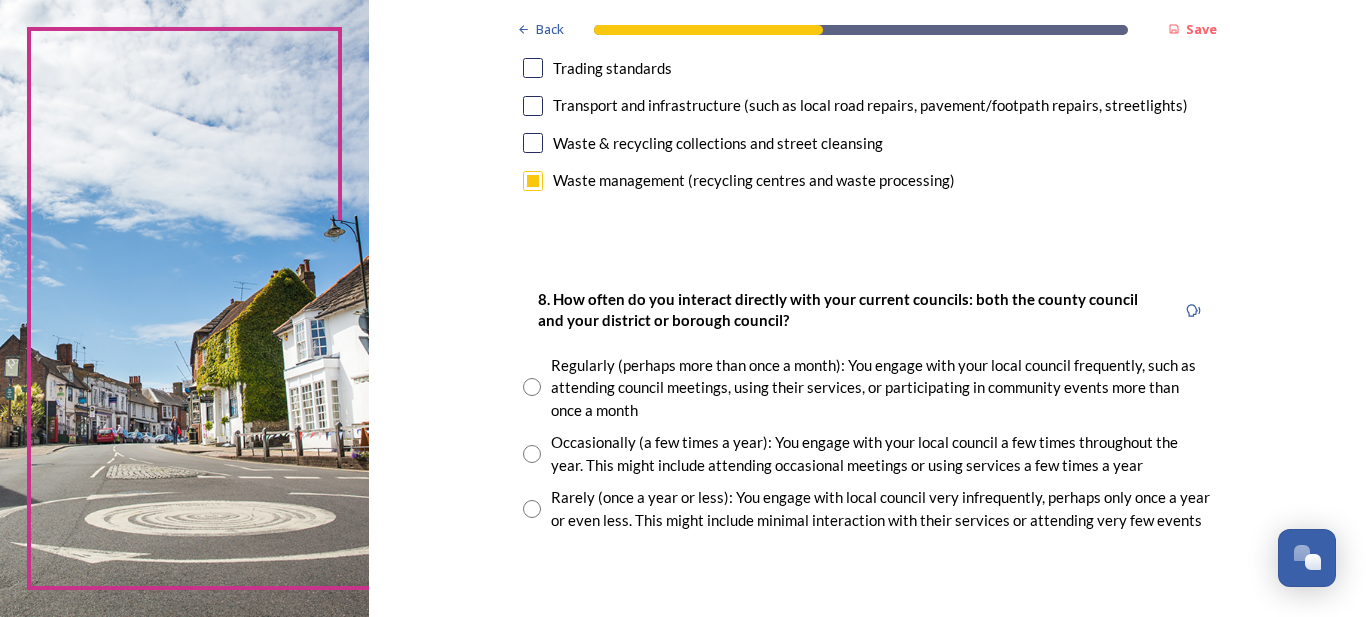 scroll, scrollTop: 967, scrollLeft: 0, axis: vertical 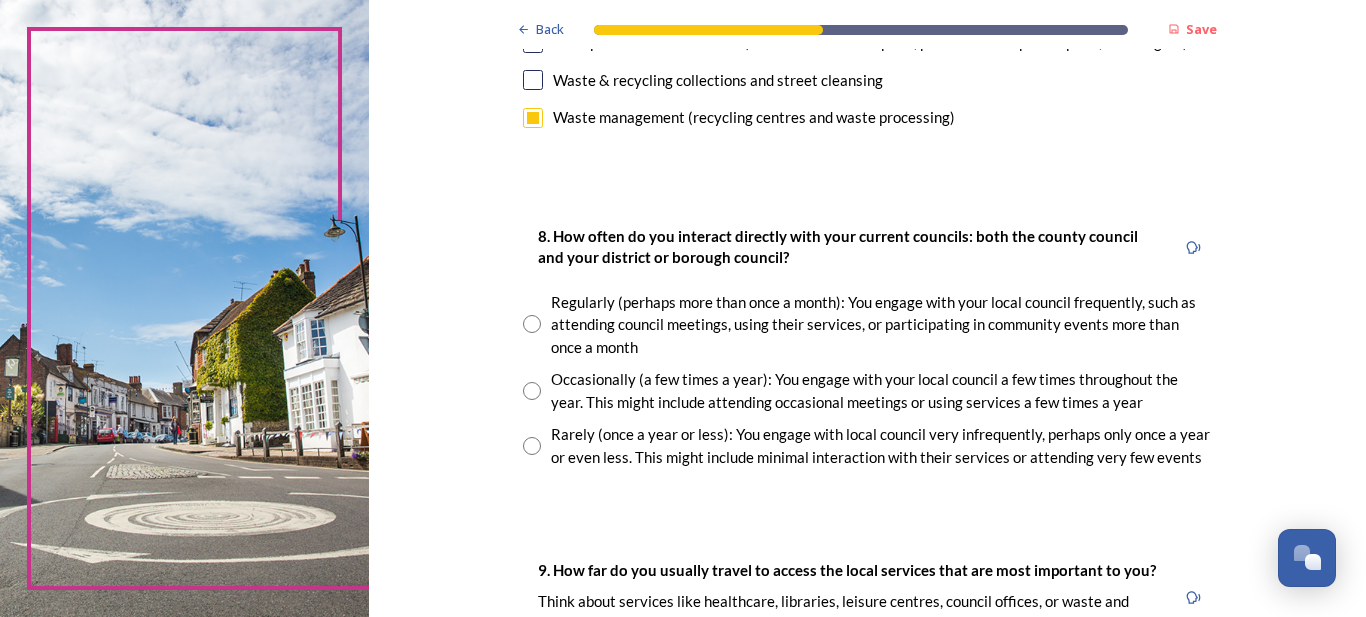 click at bounding box center [532, 446] 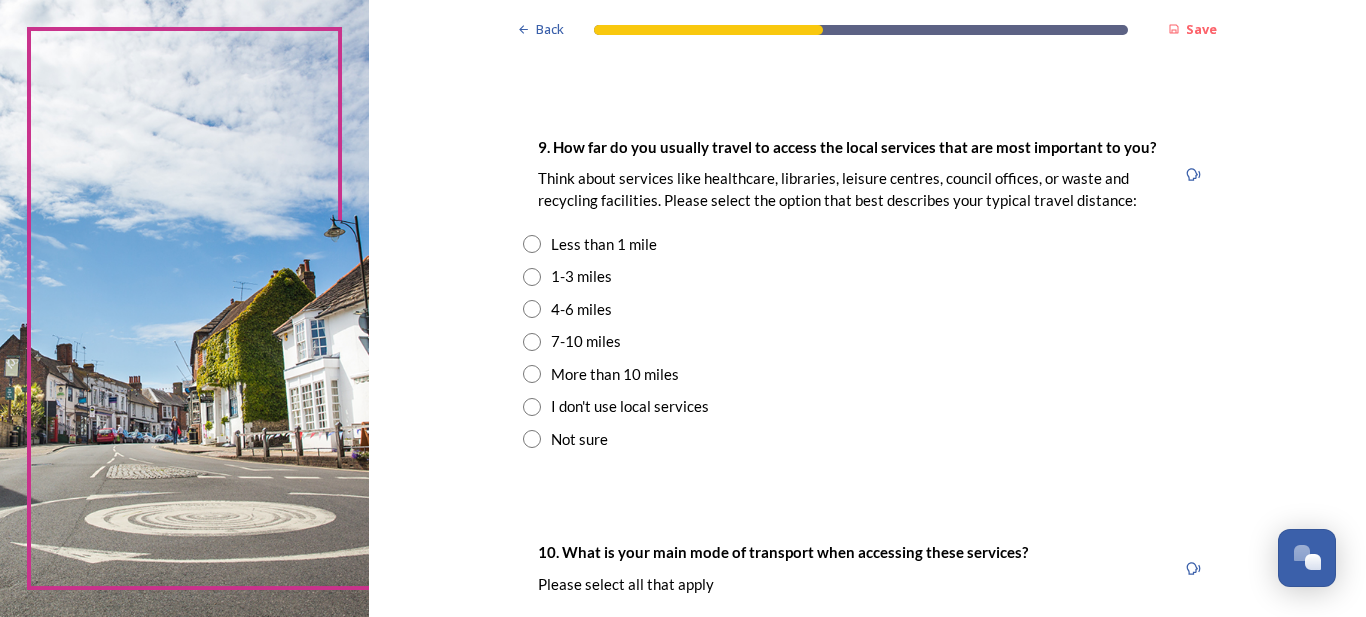 scroll, scrollTop: 1407, scrollLeft: 0, axis: vertical 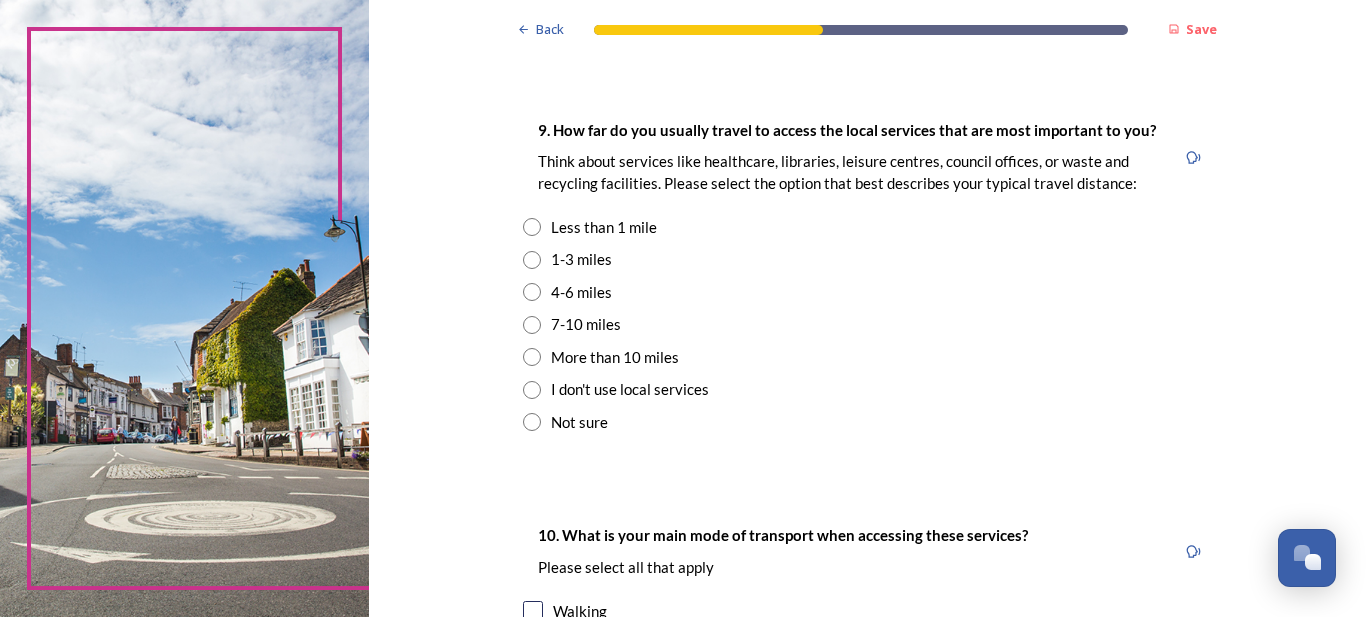 click at bounding box center (532, 260) 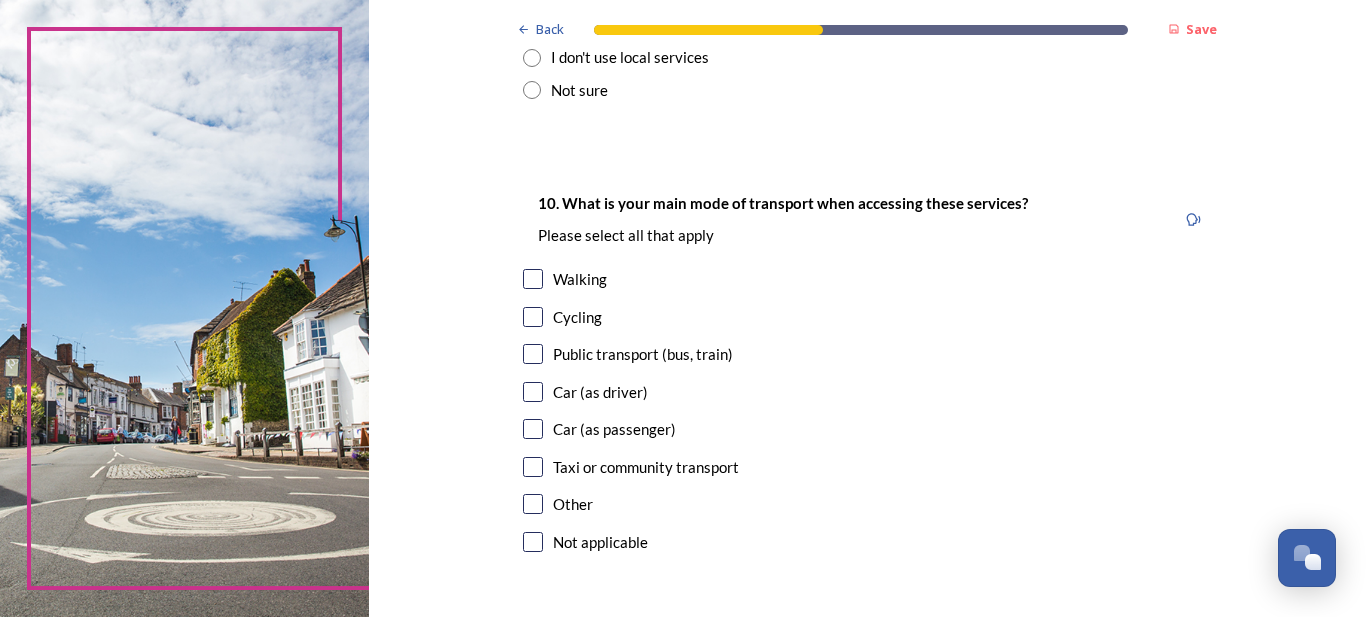 scroll, scrollTop: 1767, scrollLeft: 0, axis: vertical 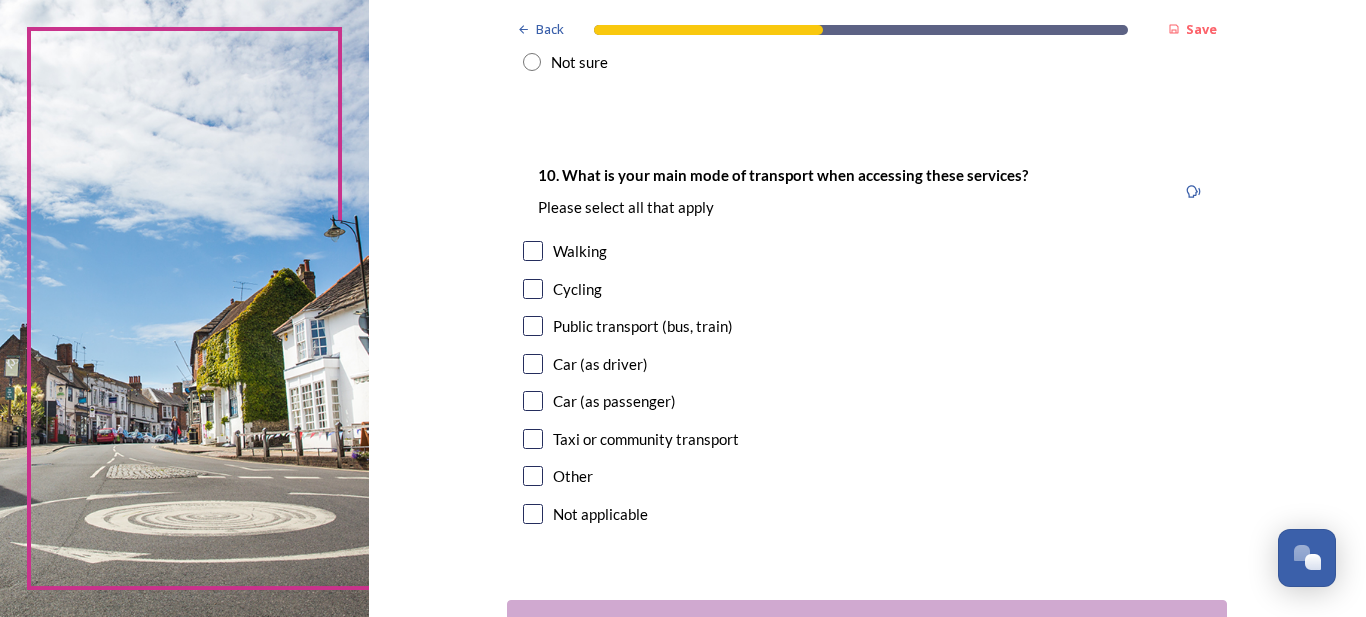 click at bounding box center [533, 364] 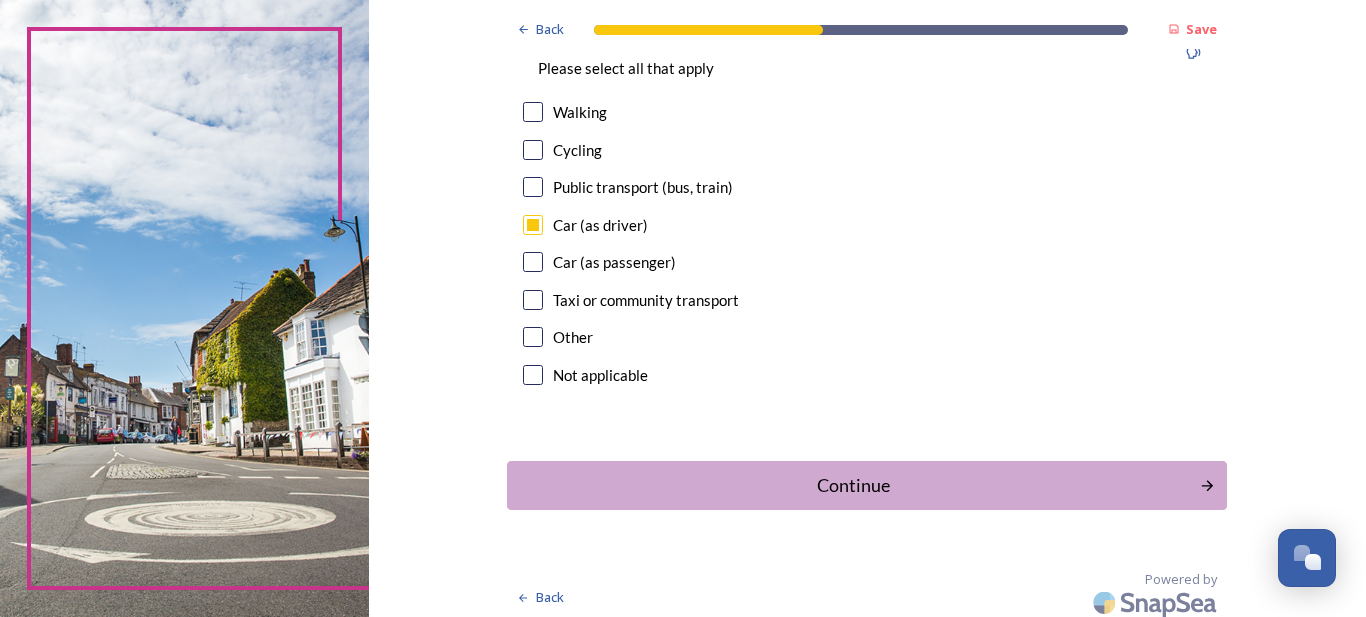 scroll, scrollTop: 1915, scrollLeft: 0, axis: vertical 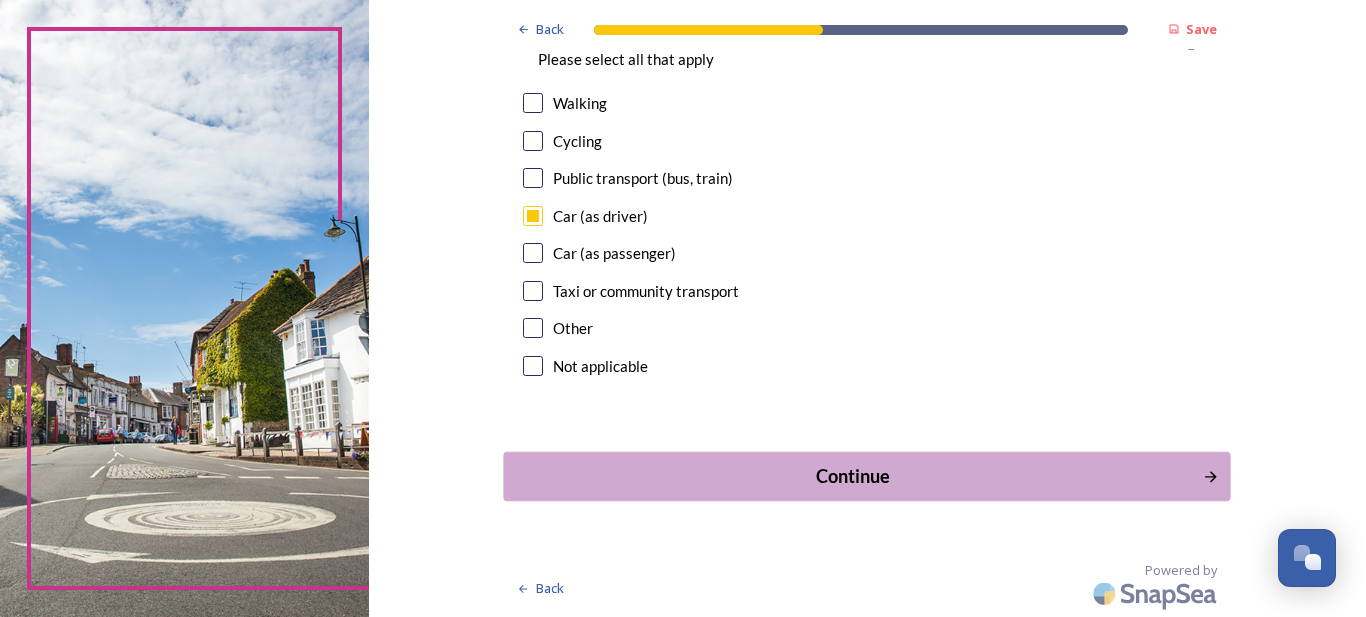 click on "Continue" at bounding box center (853, 476) 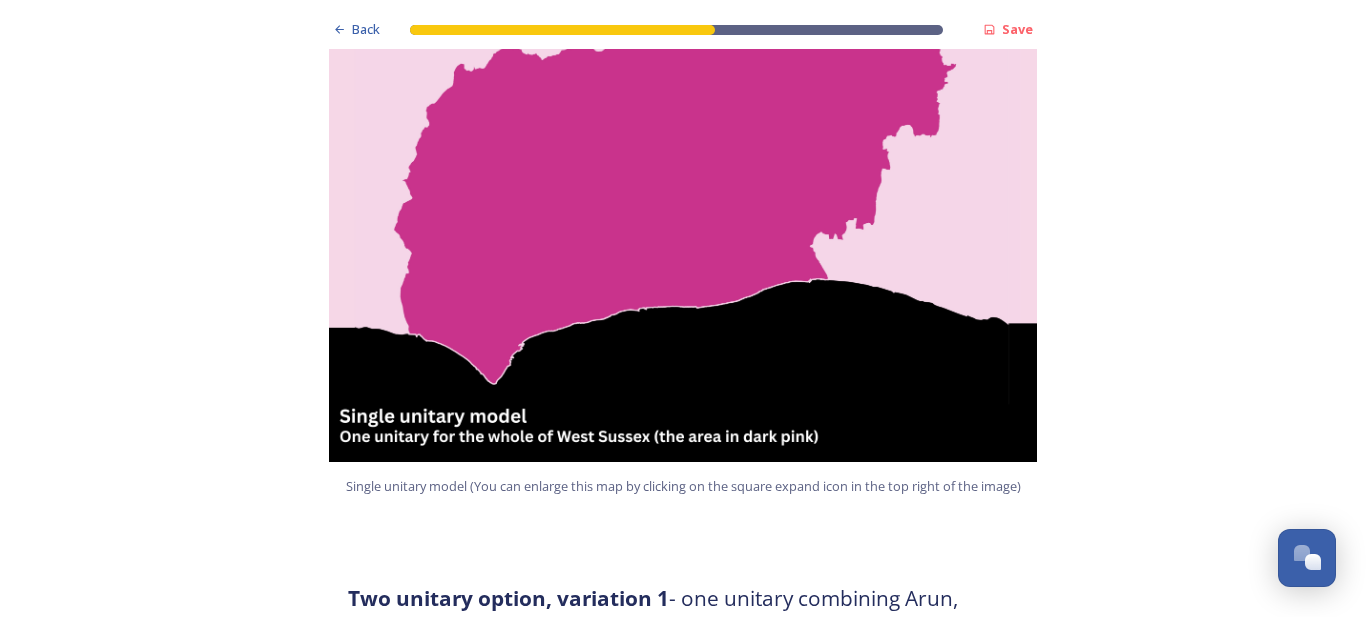 scroll, scrollTop: 640, scrollLeft: 0, axis: vertical 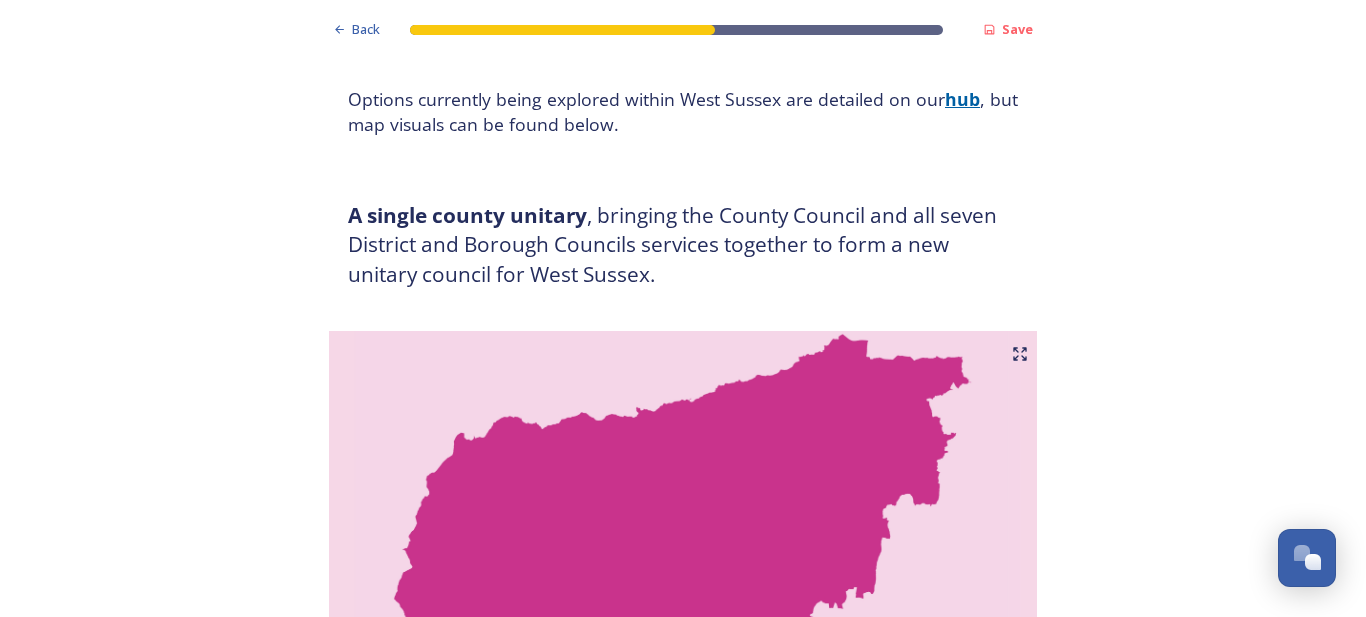 click on "hub" at bounding box center (962, 99) 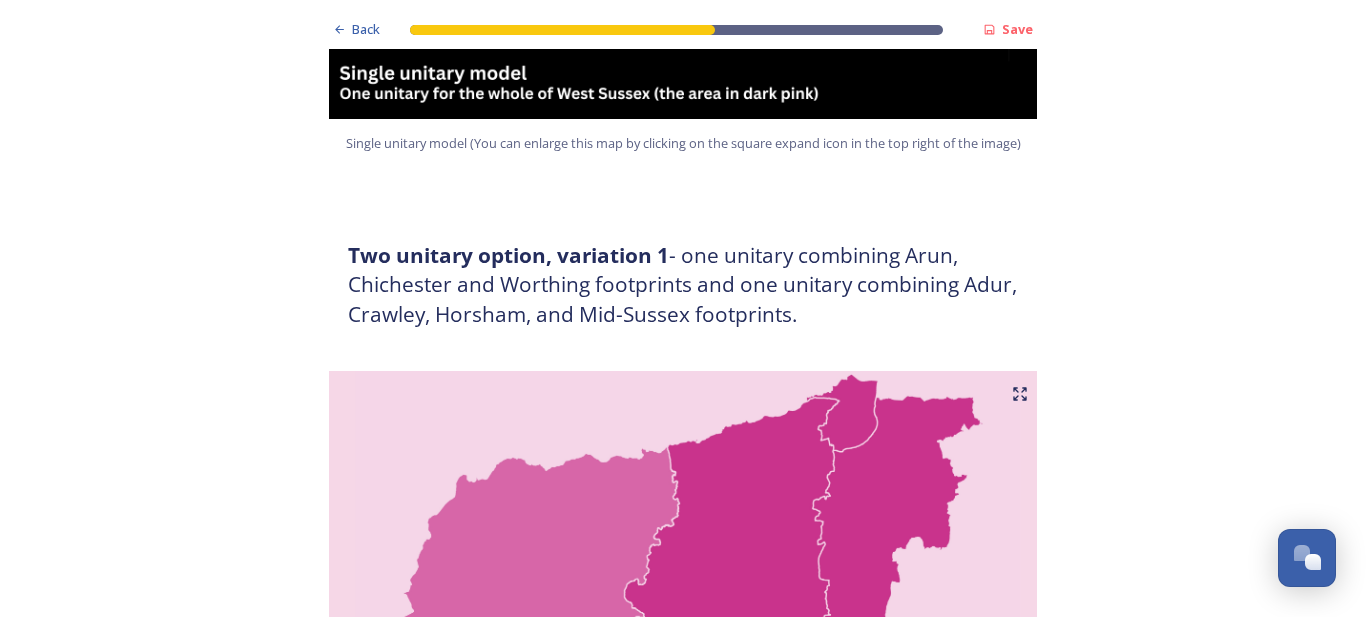 scroll, scrollTop: 966, scrollLeft: 0, axis: vertical 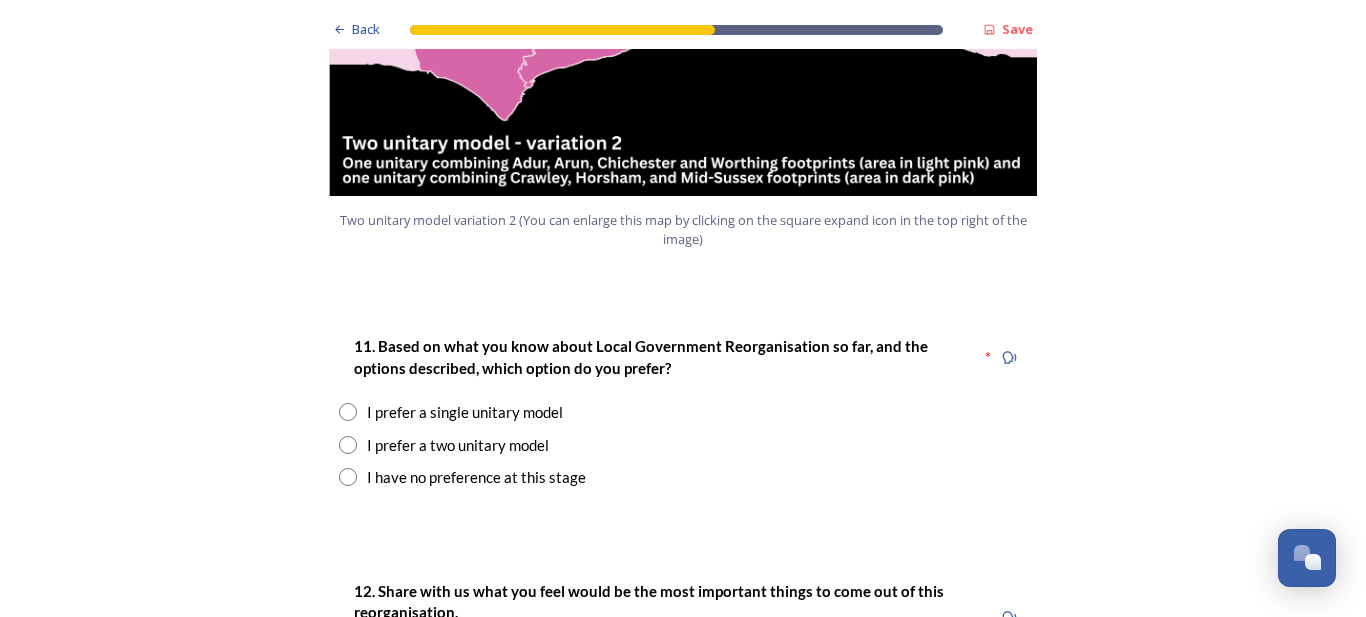 click at bounding box center [348, 477] 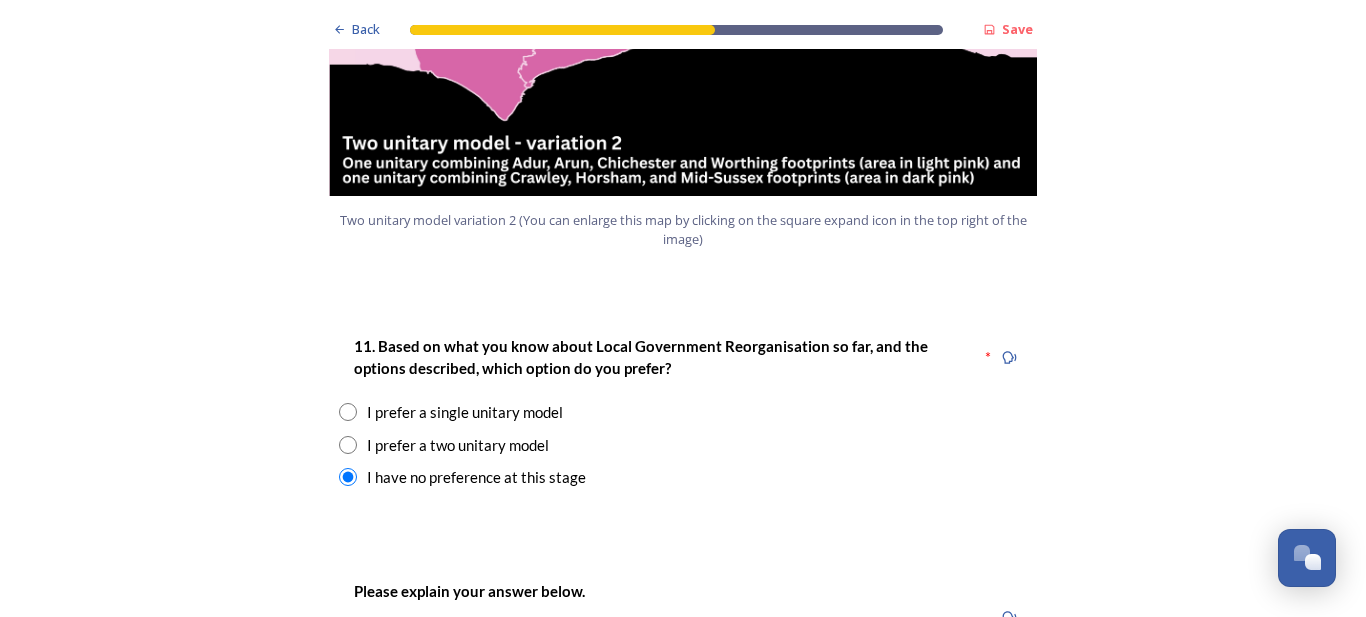 click at bounding box center [348, 445] 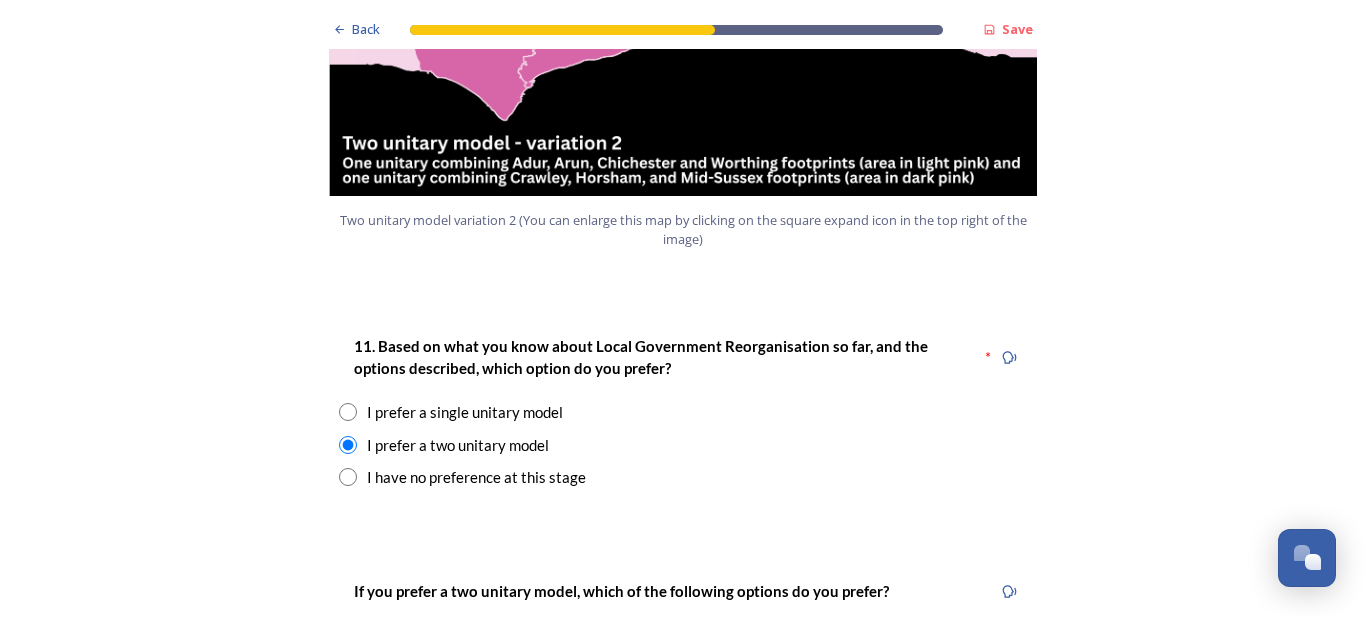 click at bounding box center [348, 445] 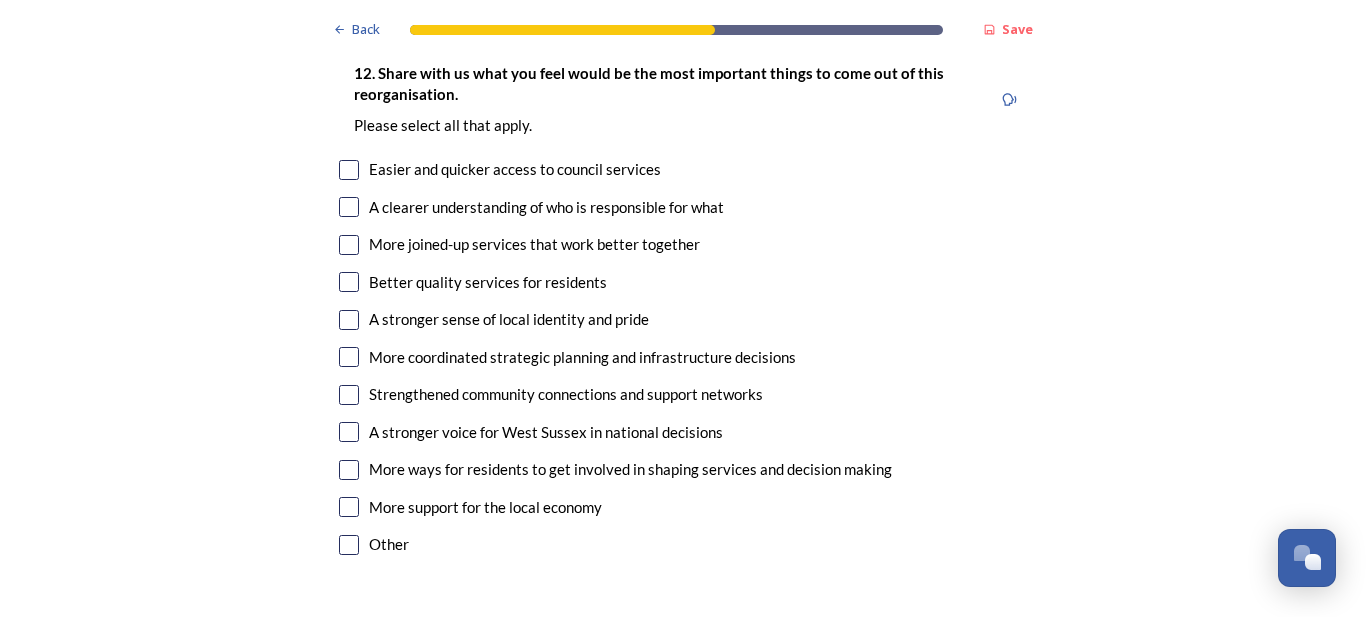 scroll, scrollTop: 2924, scrollLeft: 0, axis: vertical 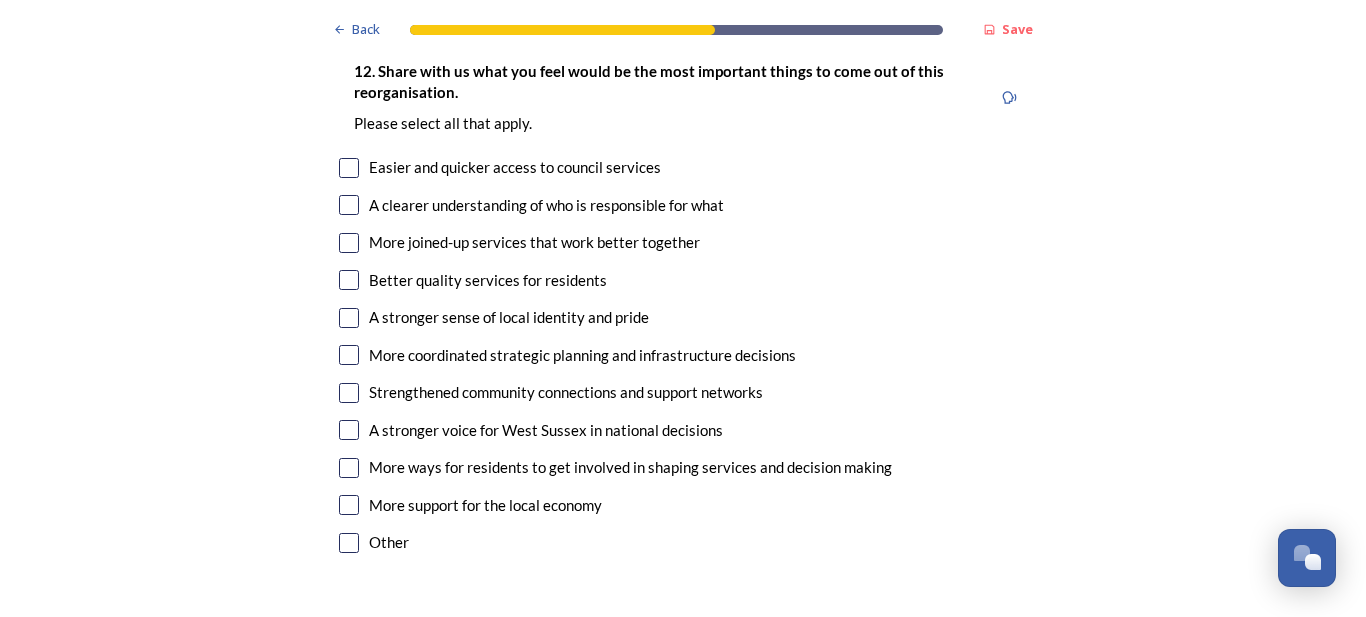 click at bounding box center [349, 205] 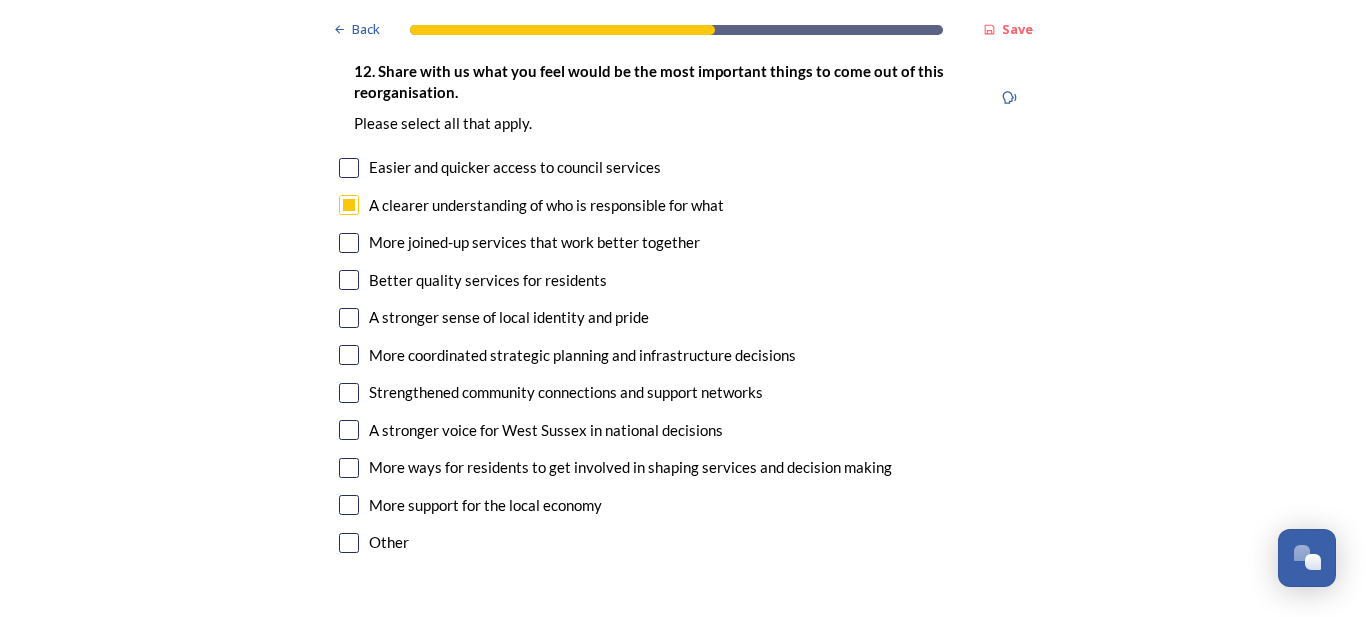 click at bounding box center [349, 243] 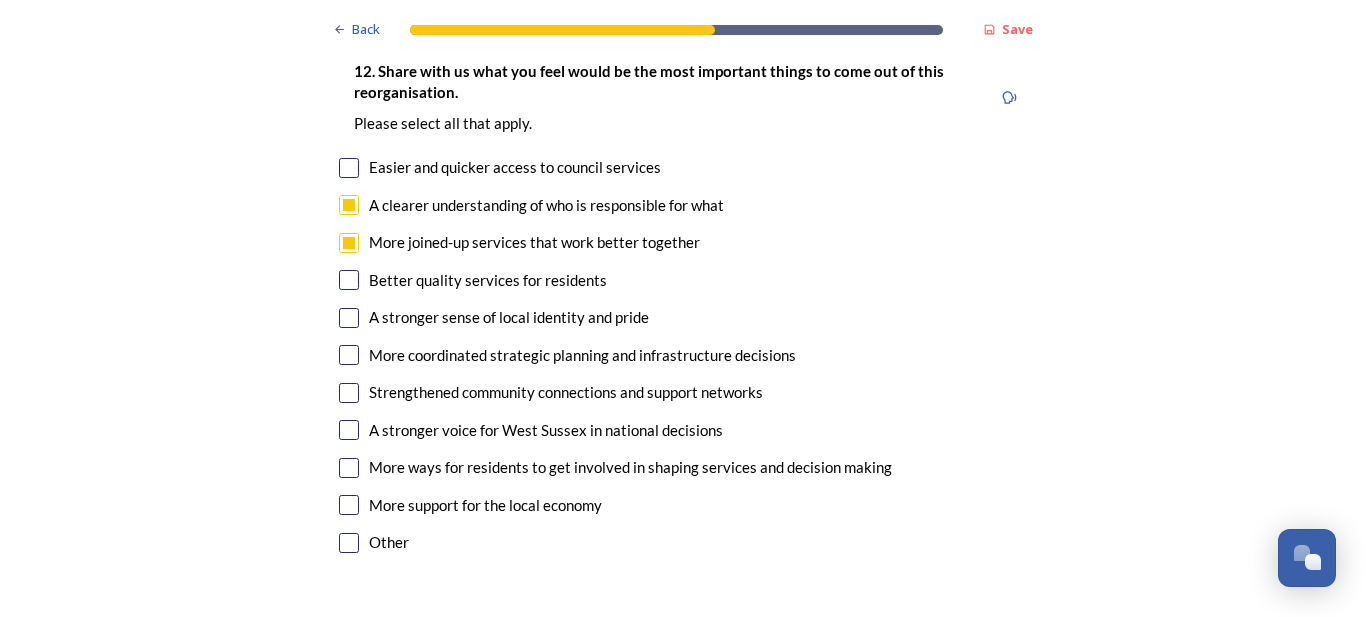 click at bounding box center (349, 355) 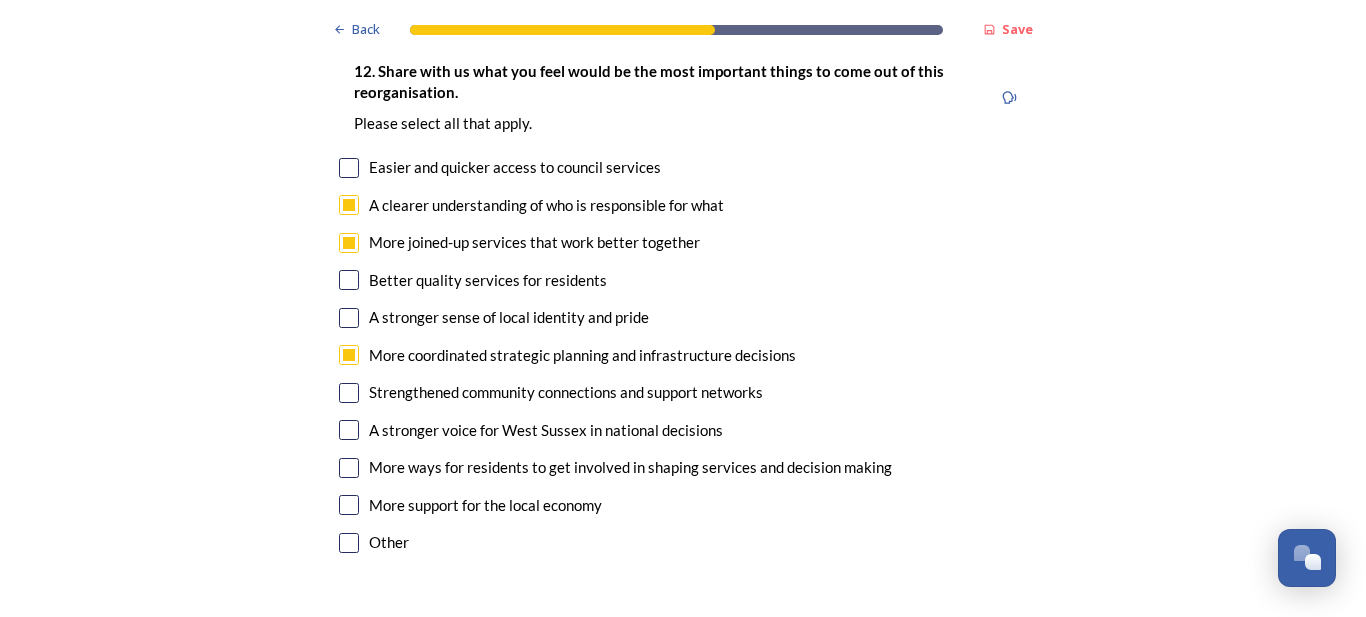 click at bounding box center [349, 280] 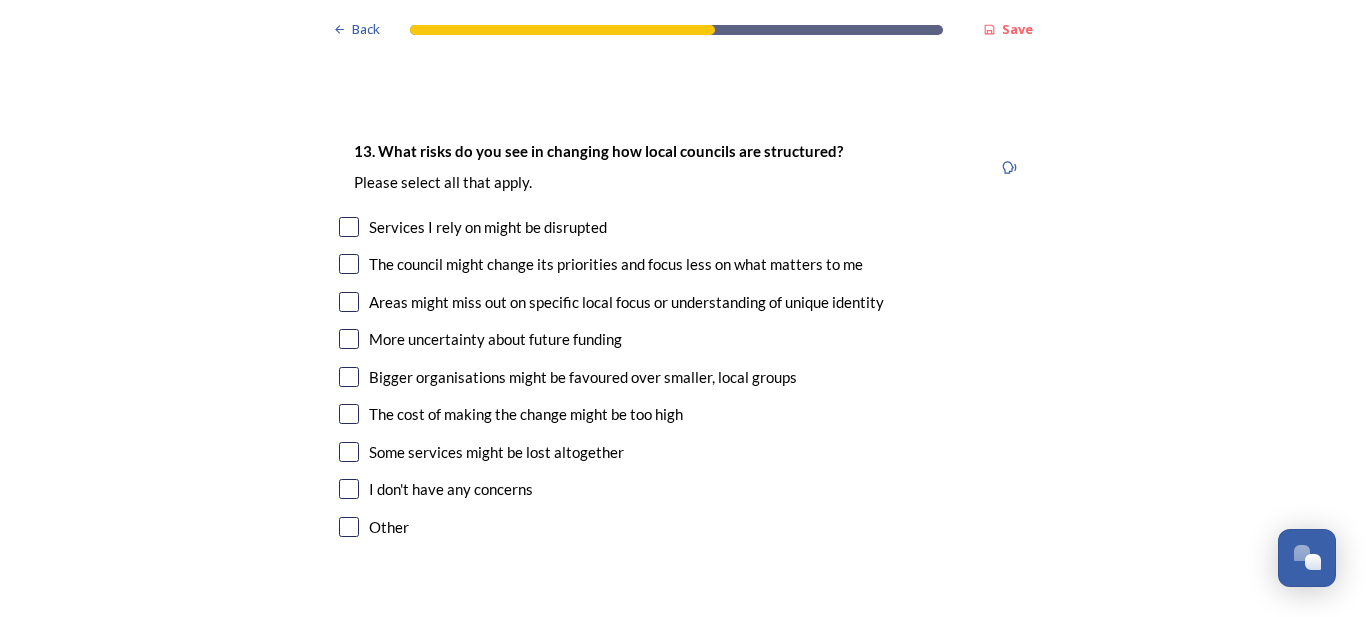 scroll, scrollTop: 3444, scrollLeft: 0, axis: vertical 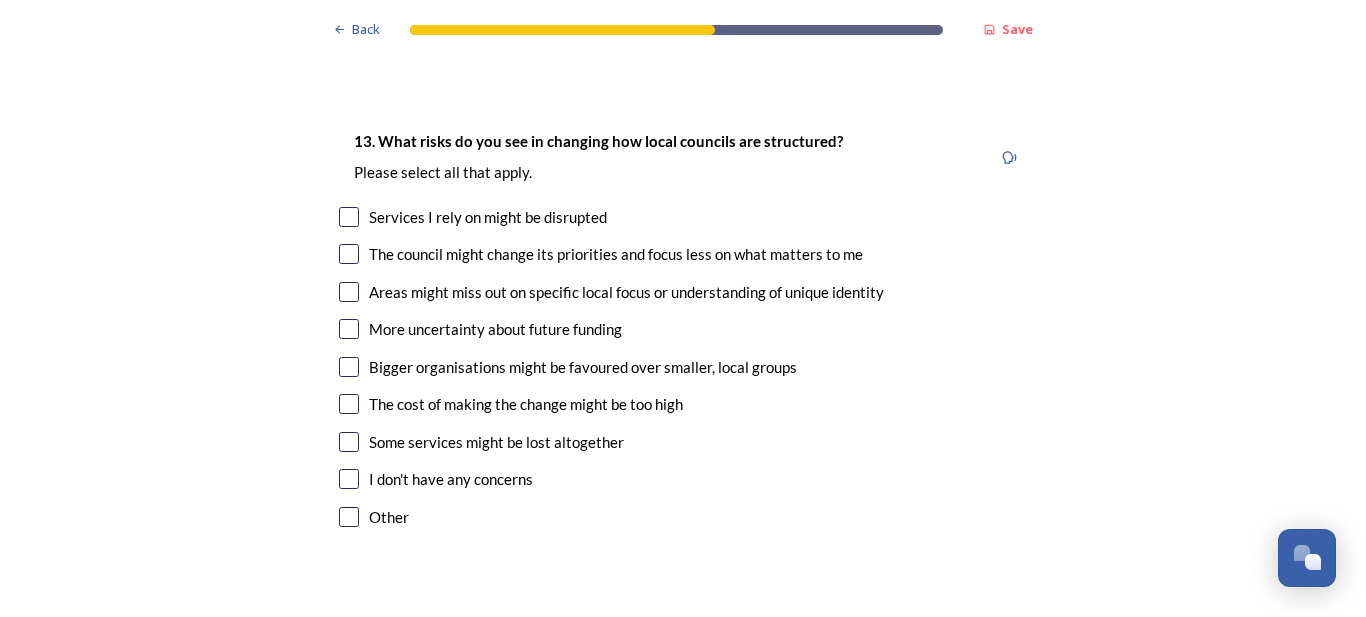 click at bounding box center [349, 329] 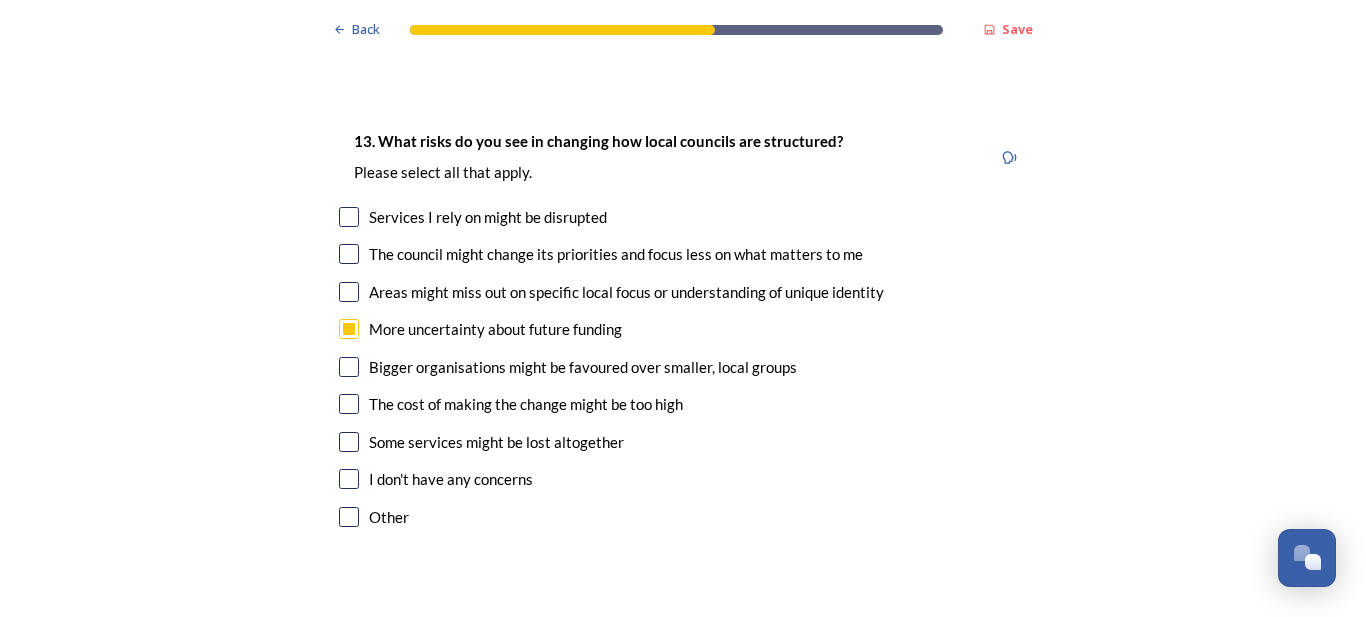 click at bounding box center (349, 367) 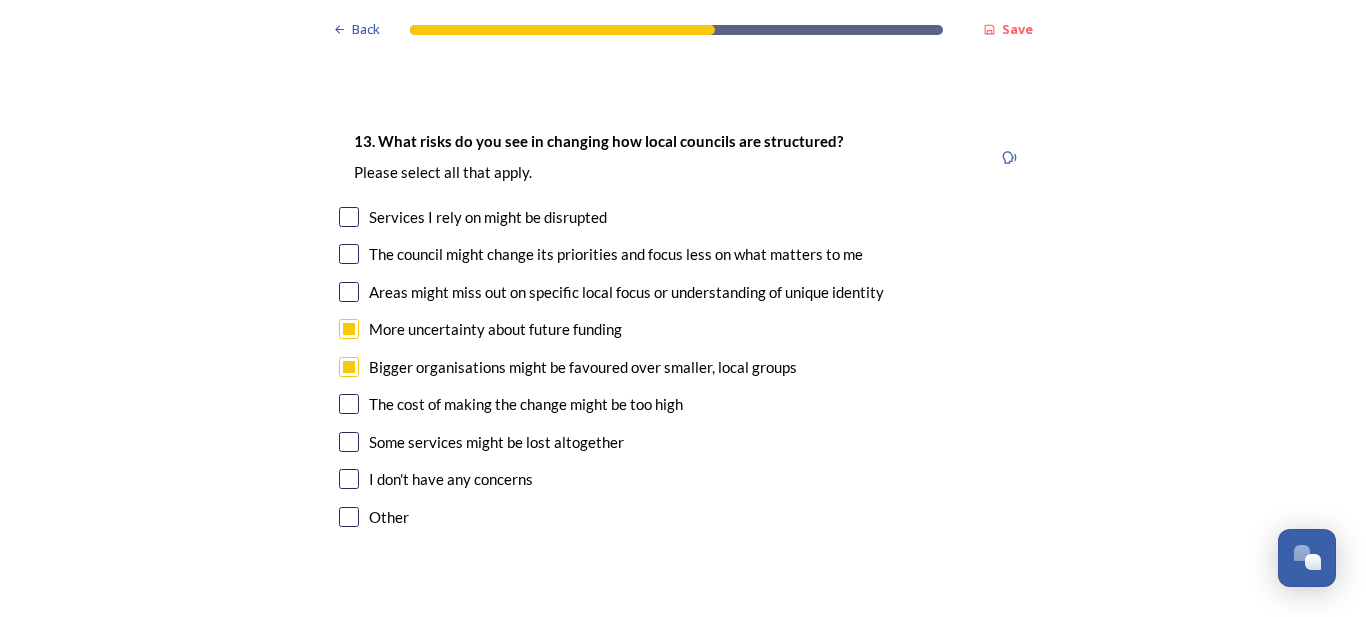 click at bounding box center (349, 254) 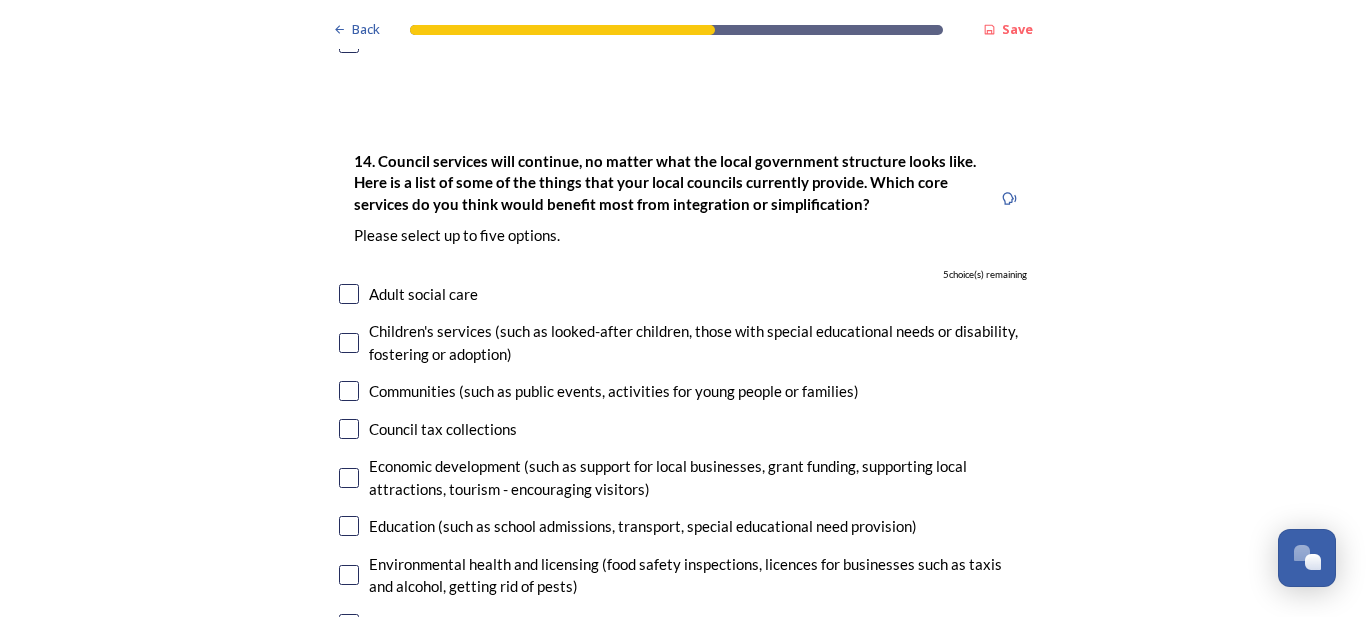 scroll, scrollTop: 3924, scrollLeft: 0, axis: vertical 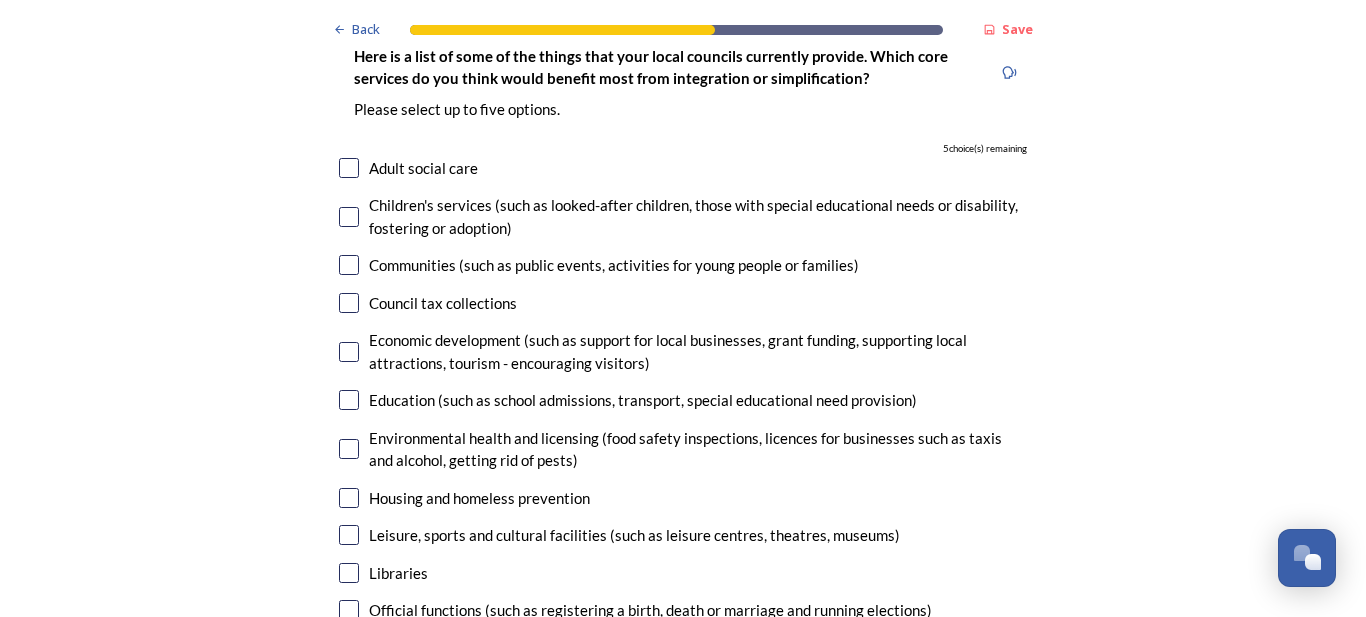 click at bounding box center [349, 168] 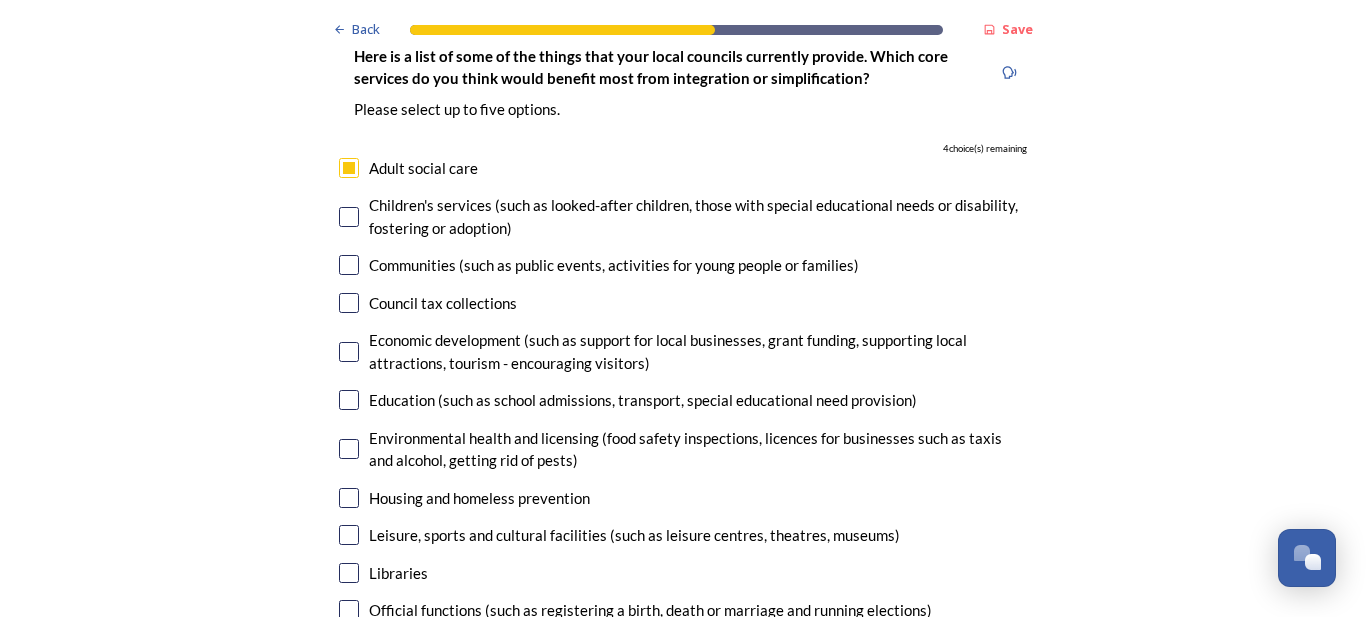 click at bounding box center [349, 352] 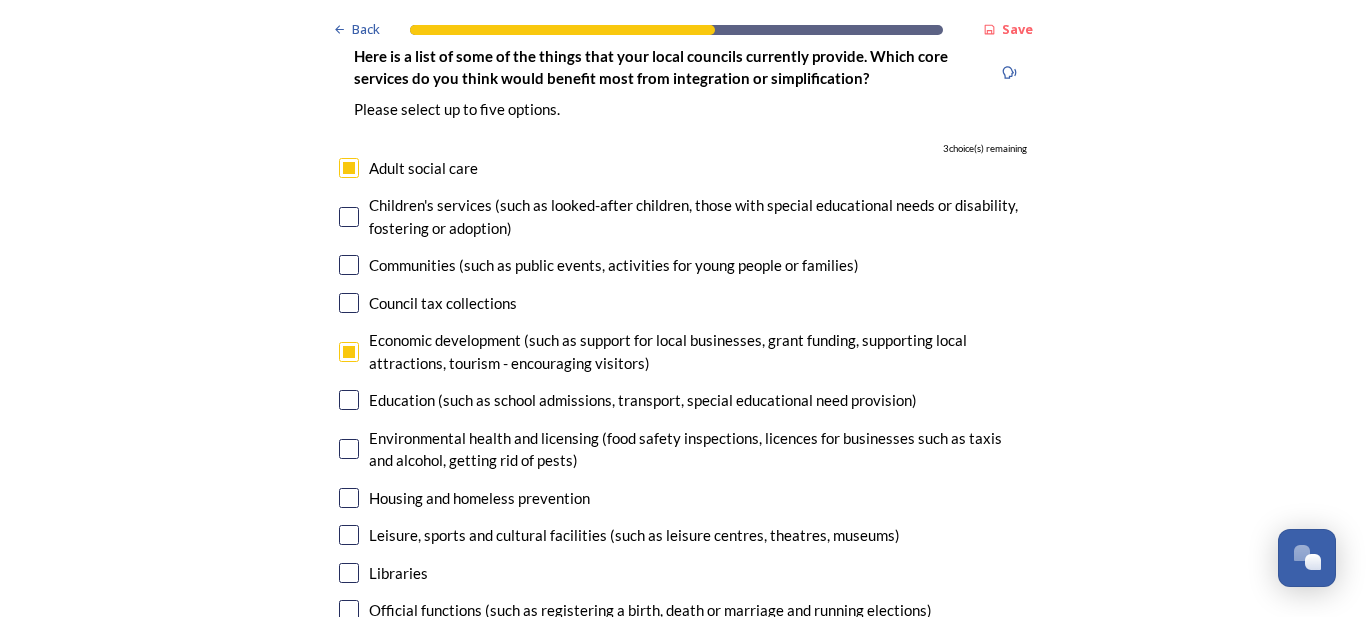 click at bounding box center (349, 400) 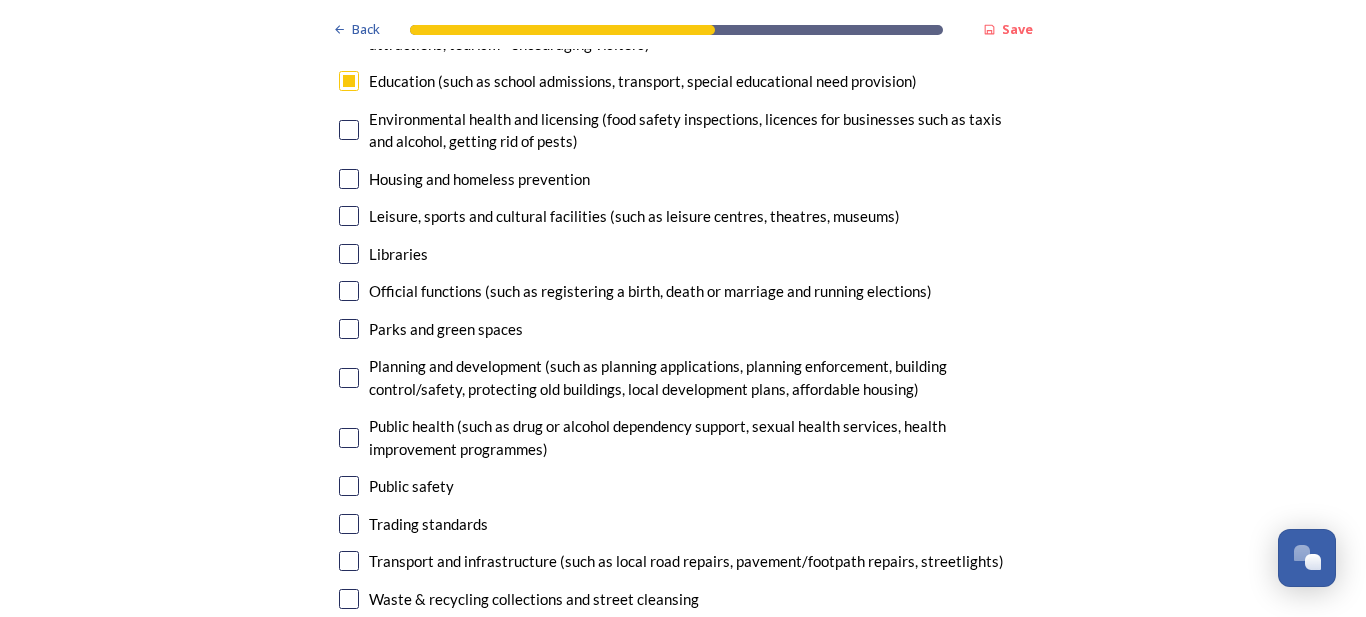 scroll, scrollTop: 4469, scrollLeft: 0, axis: vertical 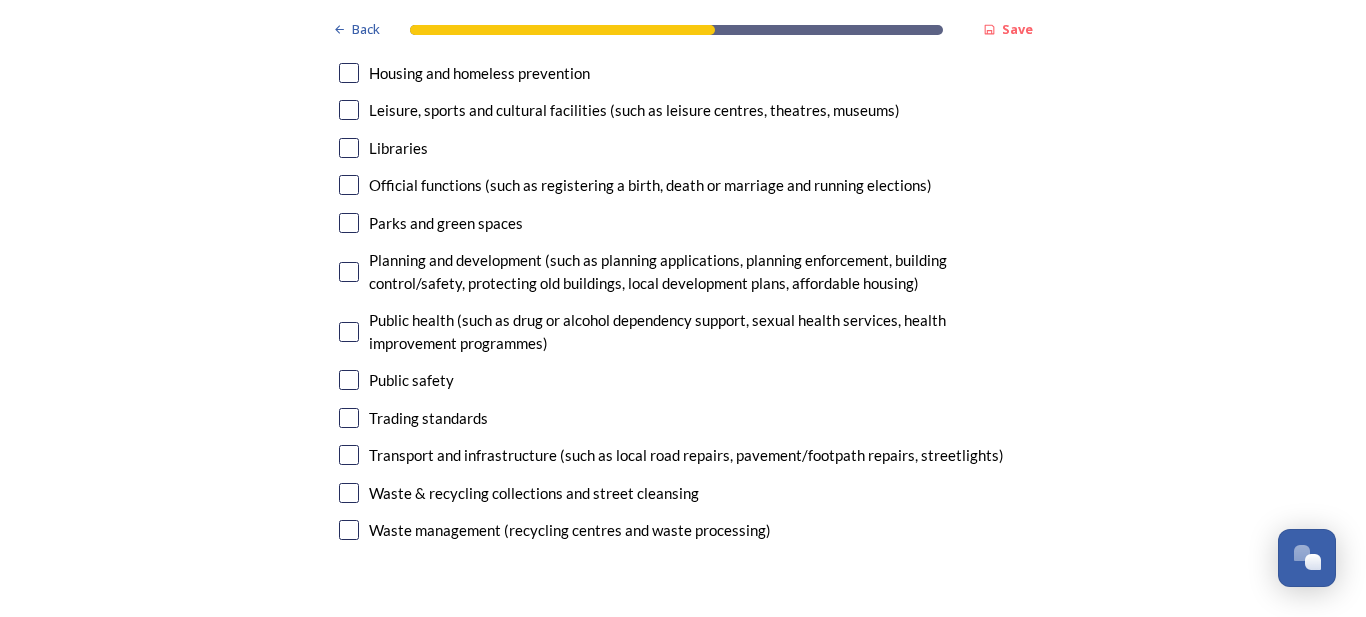 click at bounding box center [349, 530] 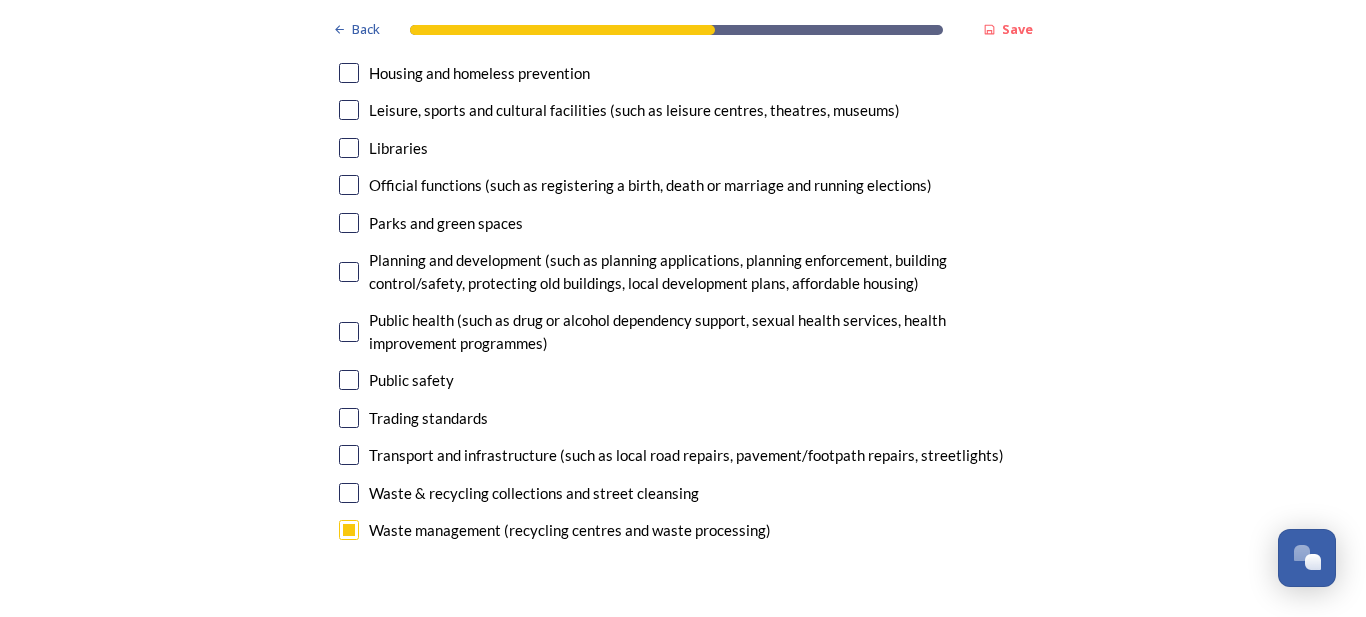 click at bounding box center (349, 223) 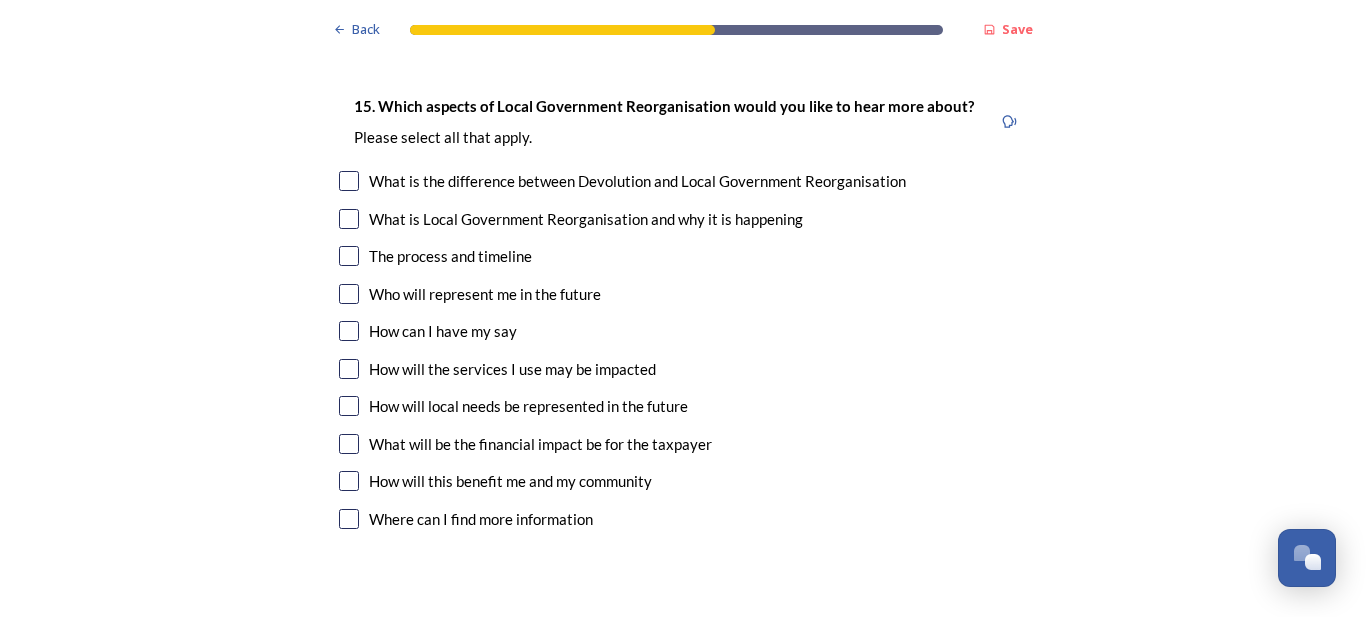 scroll, scrollTop: 5023, scrollLeft: 0, axis: vertical 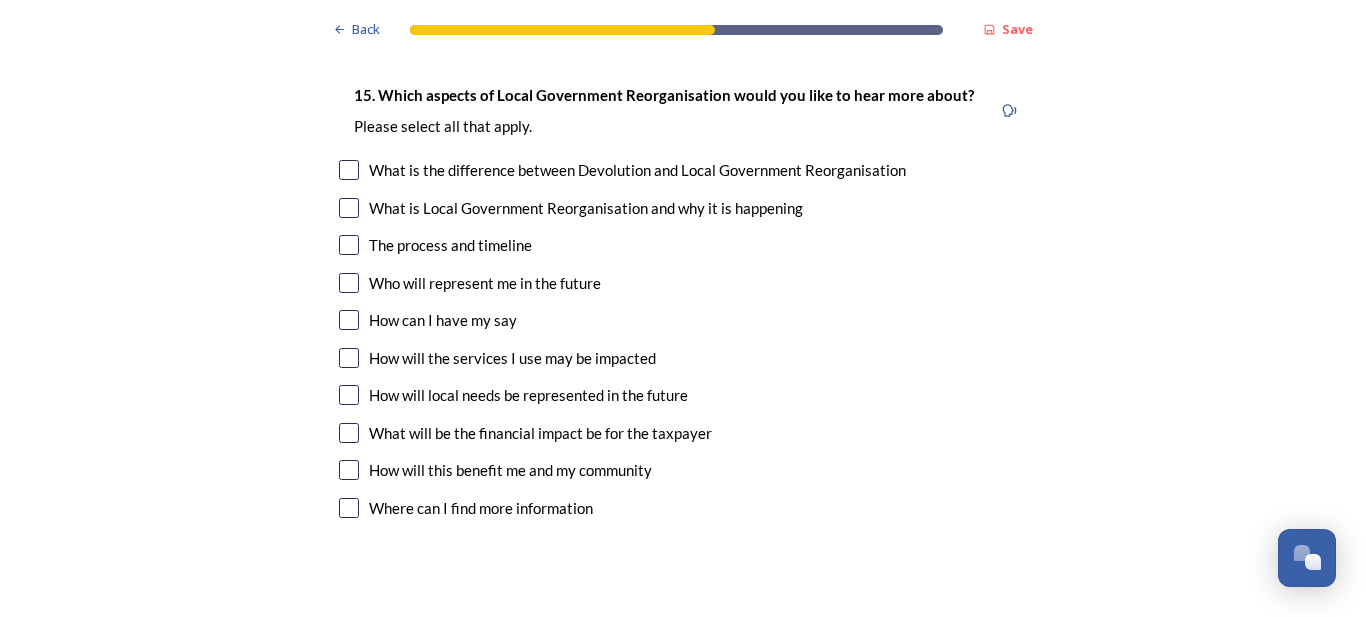 click at bounding box center (349, 283) 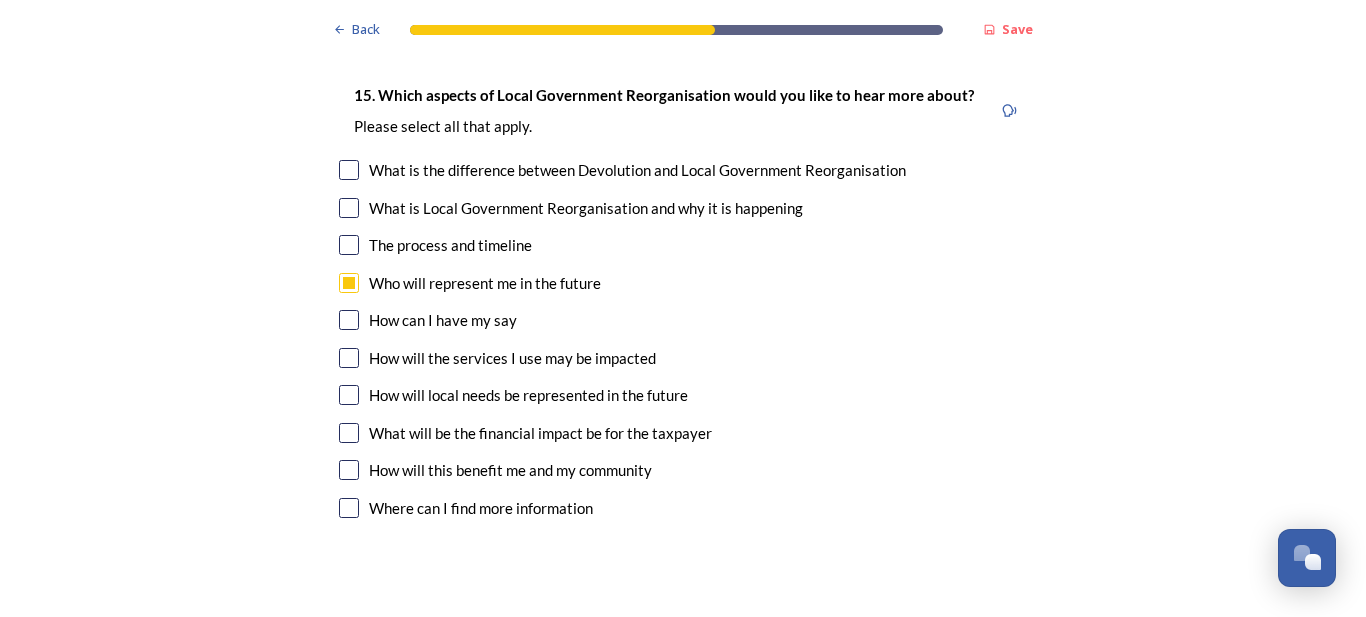 click at bounding box center (349, 358) 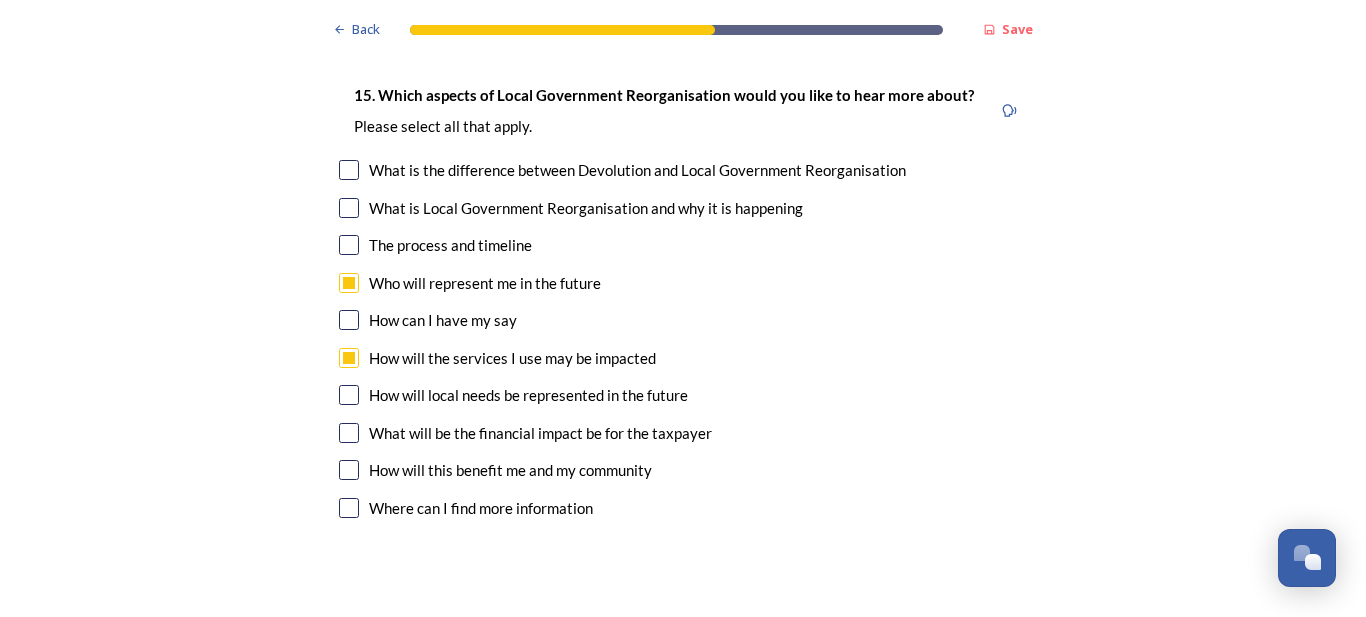 click at bounding box center (349, 208) 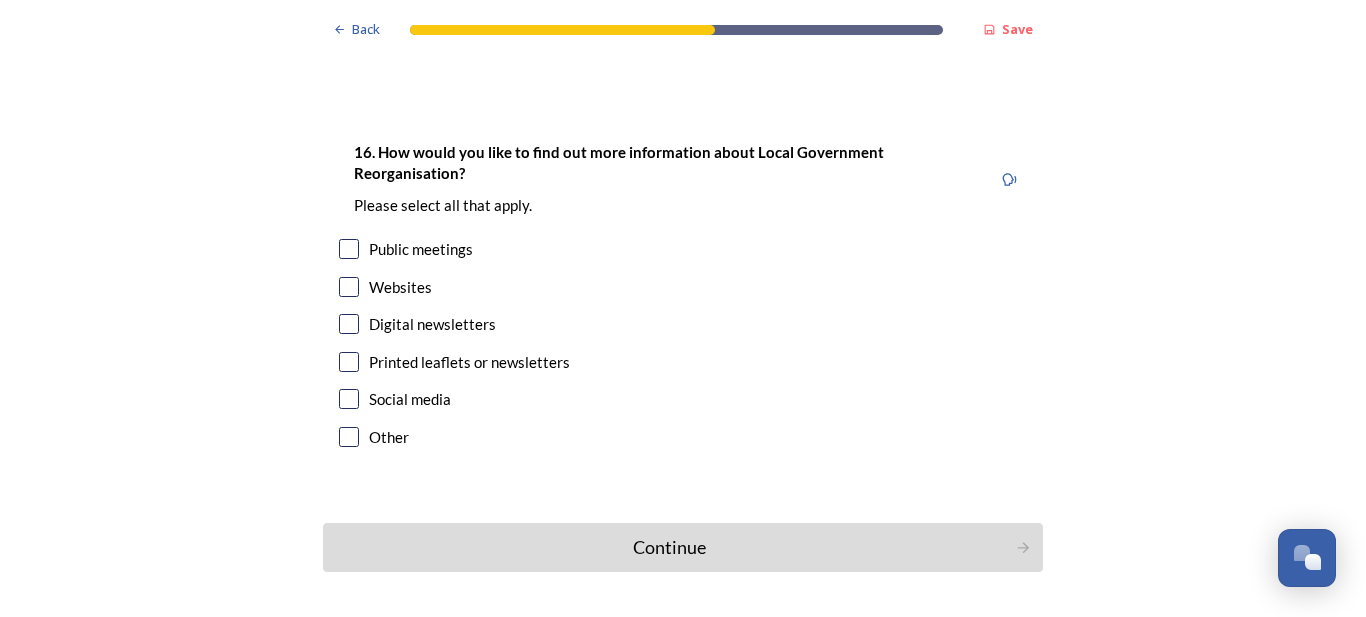 scroll, scrollTop: 5543, scrollLeft: 0, axis: vertical 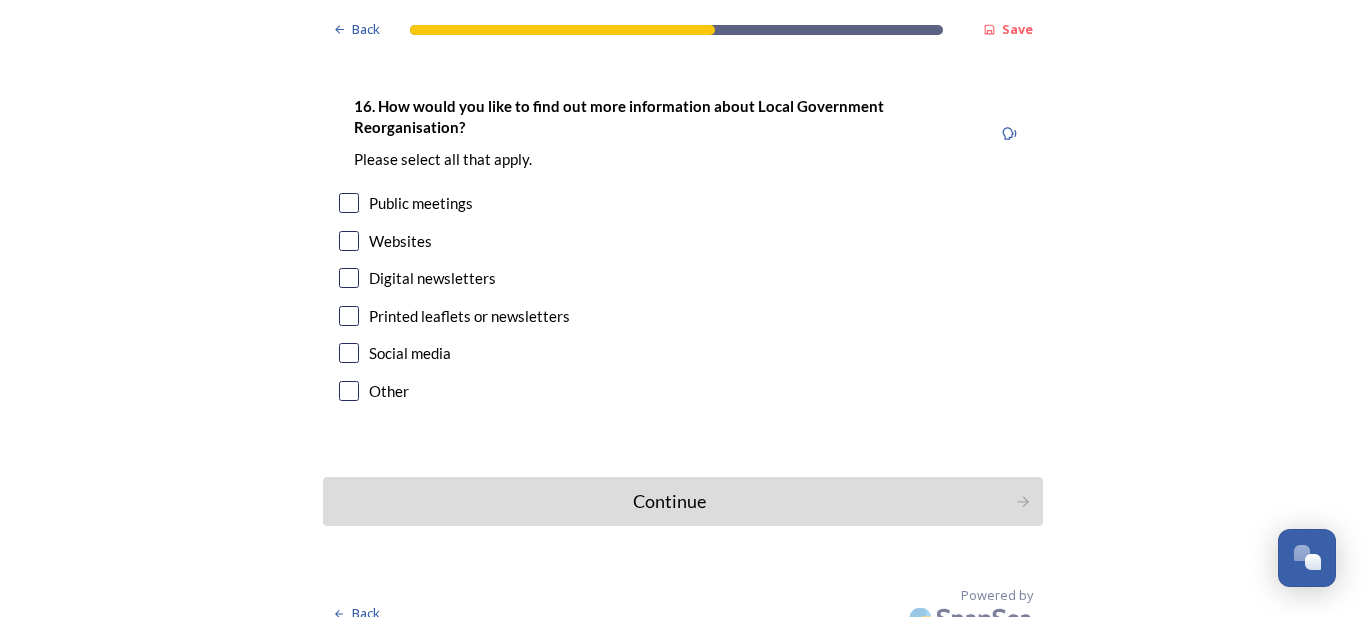 click at bounding box center (349, 241) 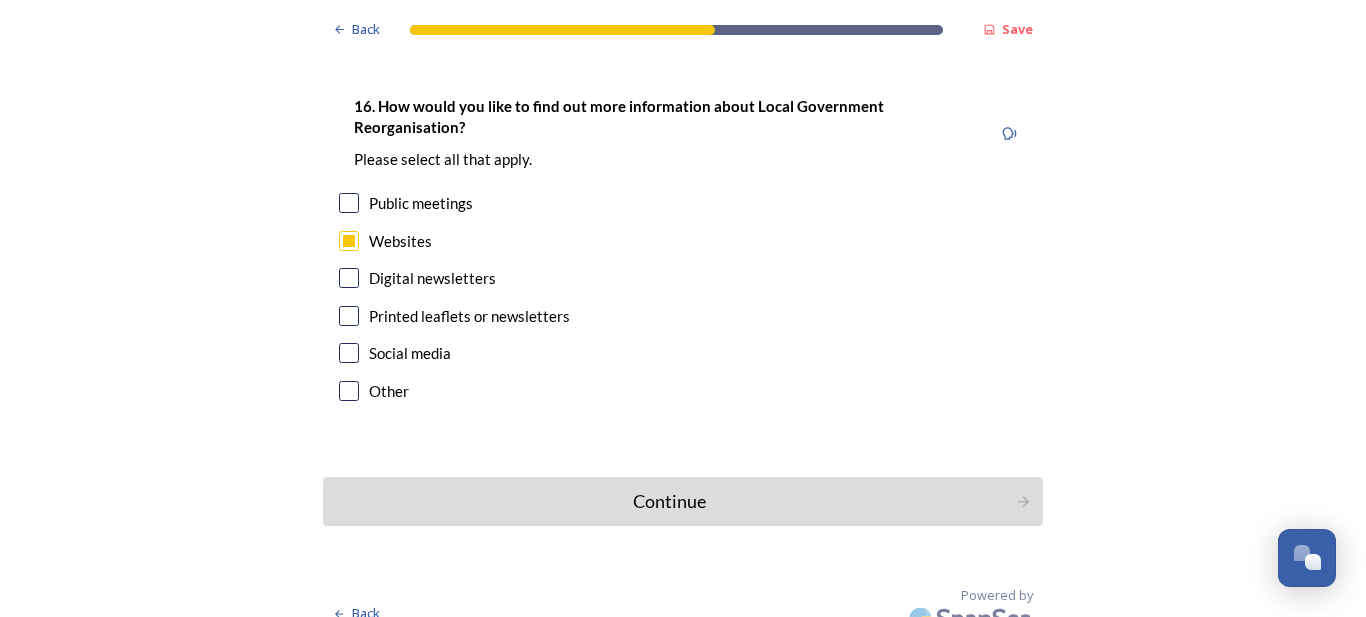 click at bounding box center (349, 278) 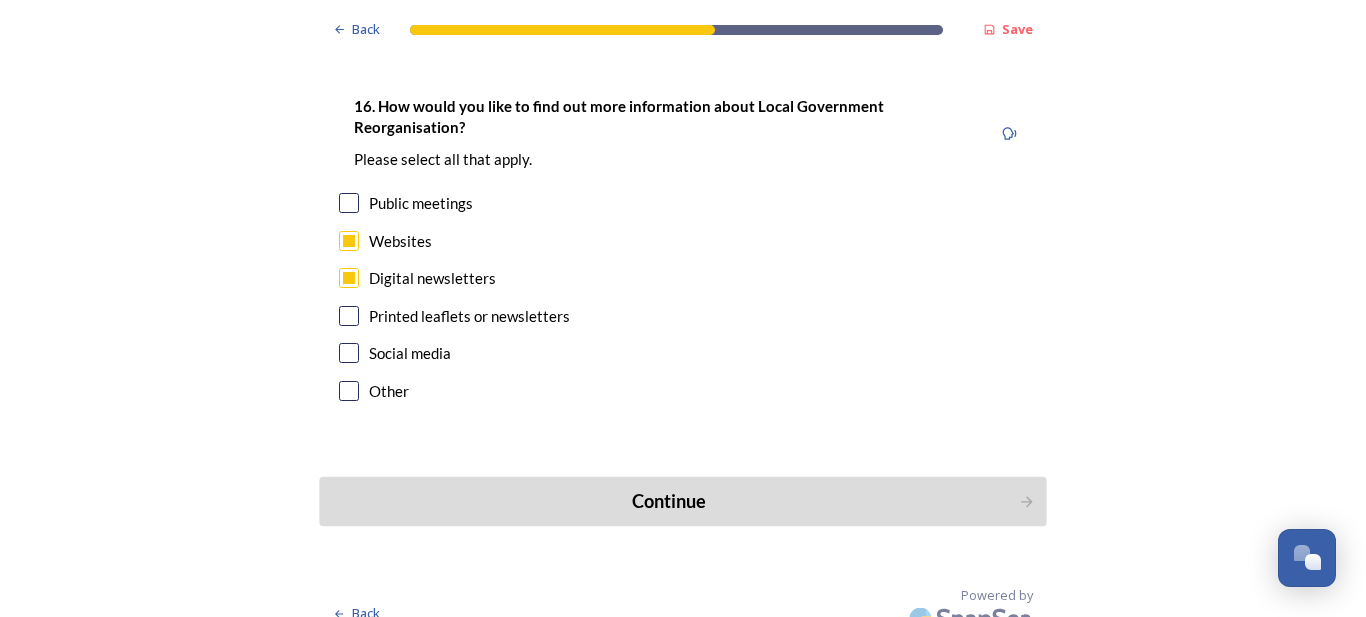click on "Continue" at bounding box center [669, 501] 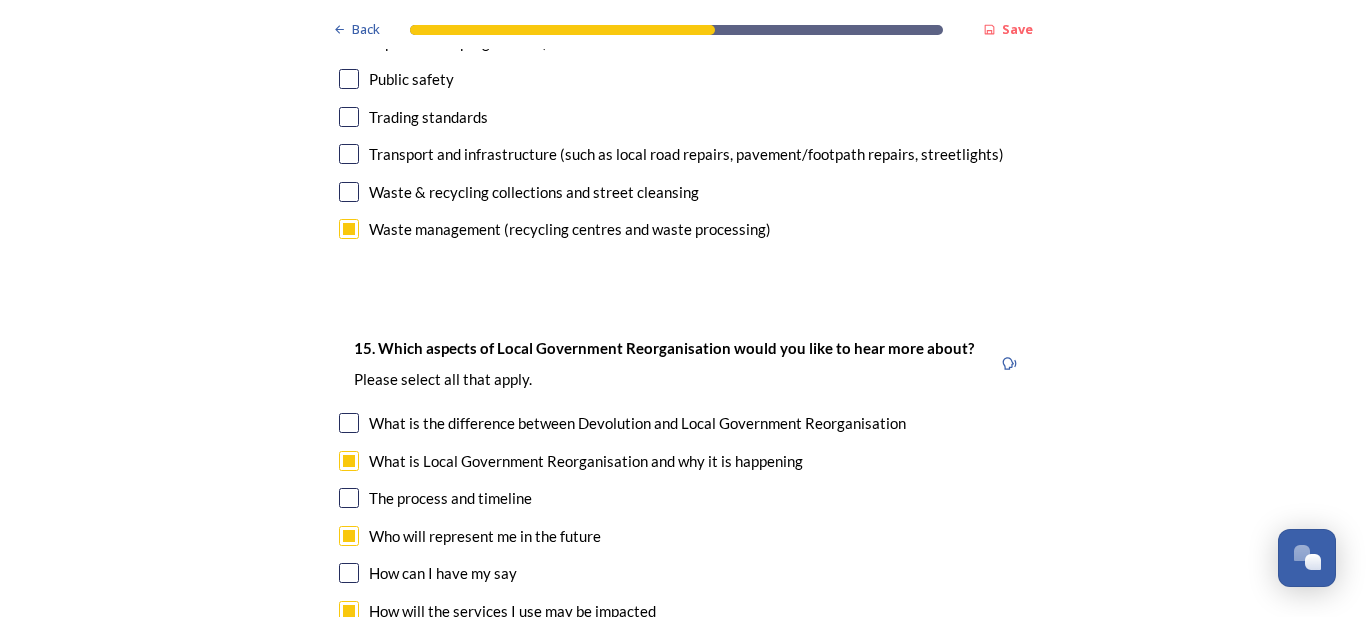 scroll, scrollTop: 4610, scrollLeft: 0, axis: vertical 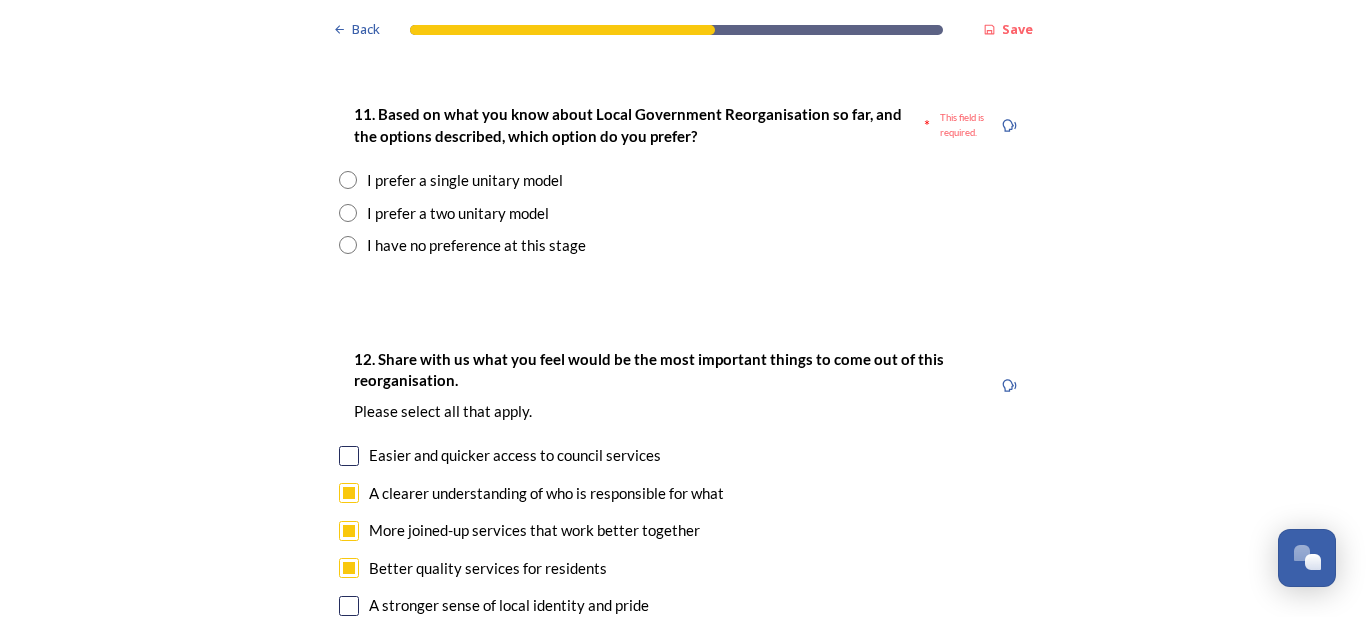 click at bounding box center [348, 213] 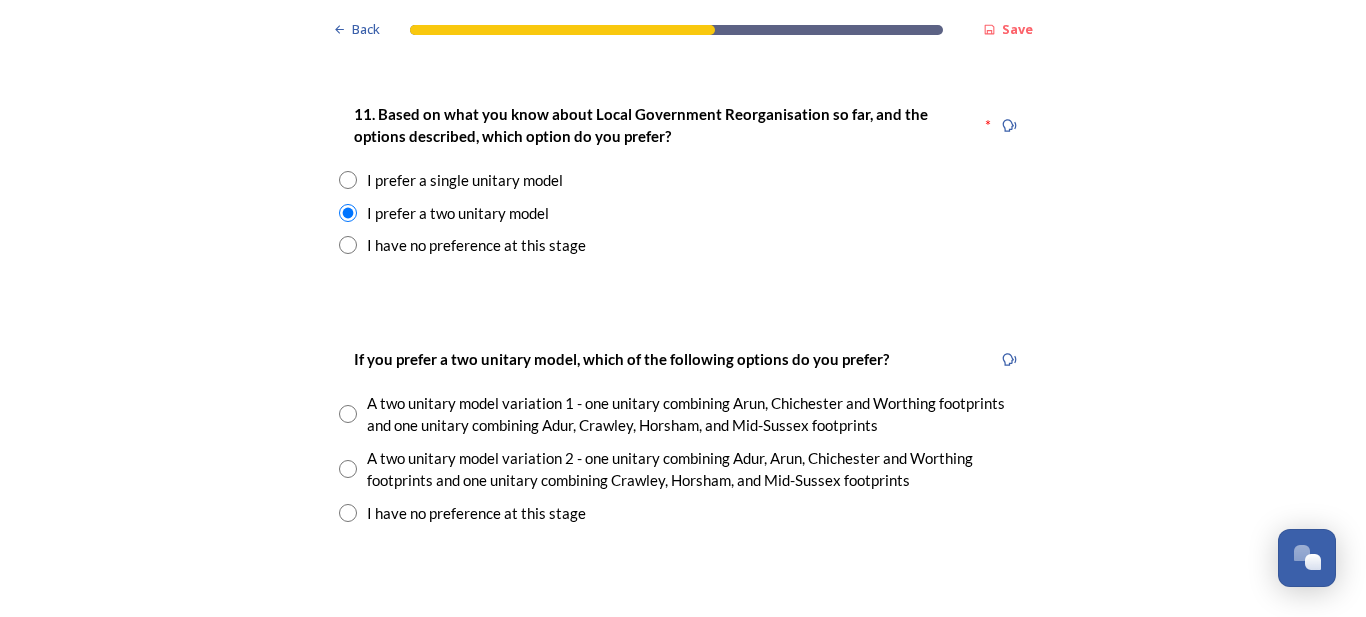 click at bounding box center (348, 245) 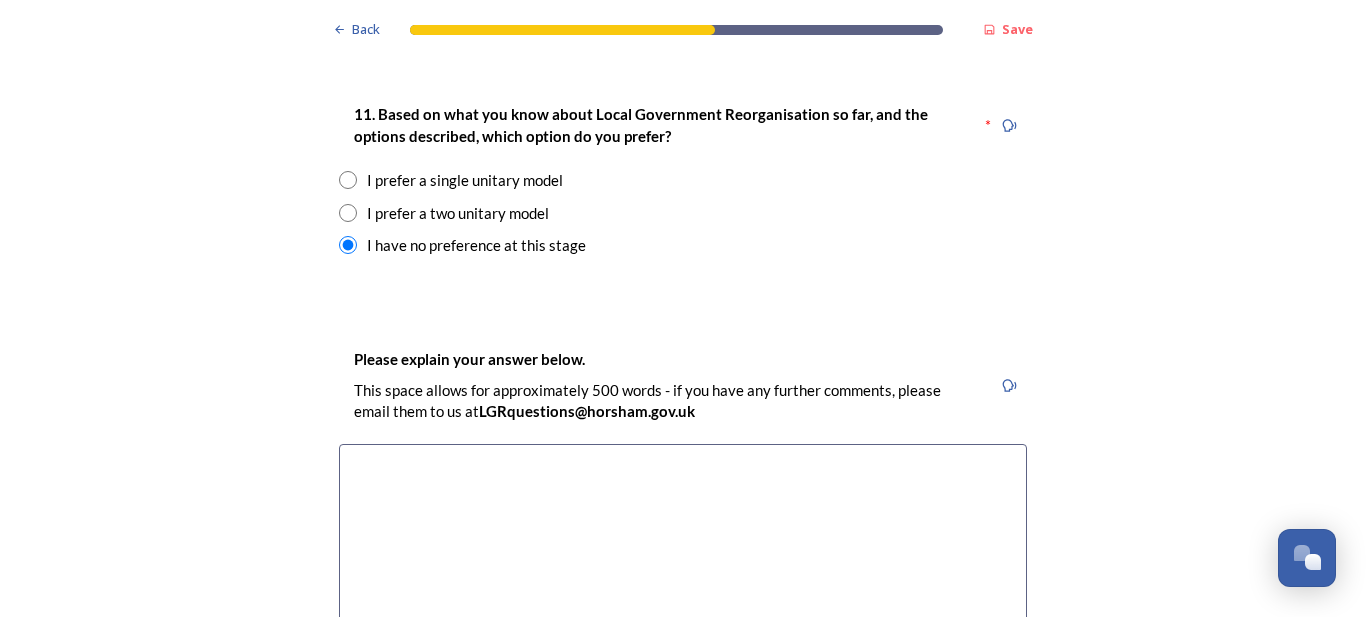 click at bounding box center (348, 180) 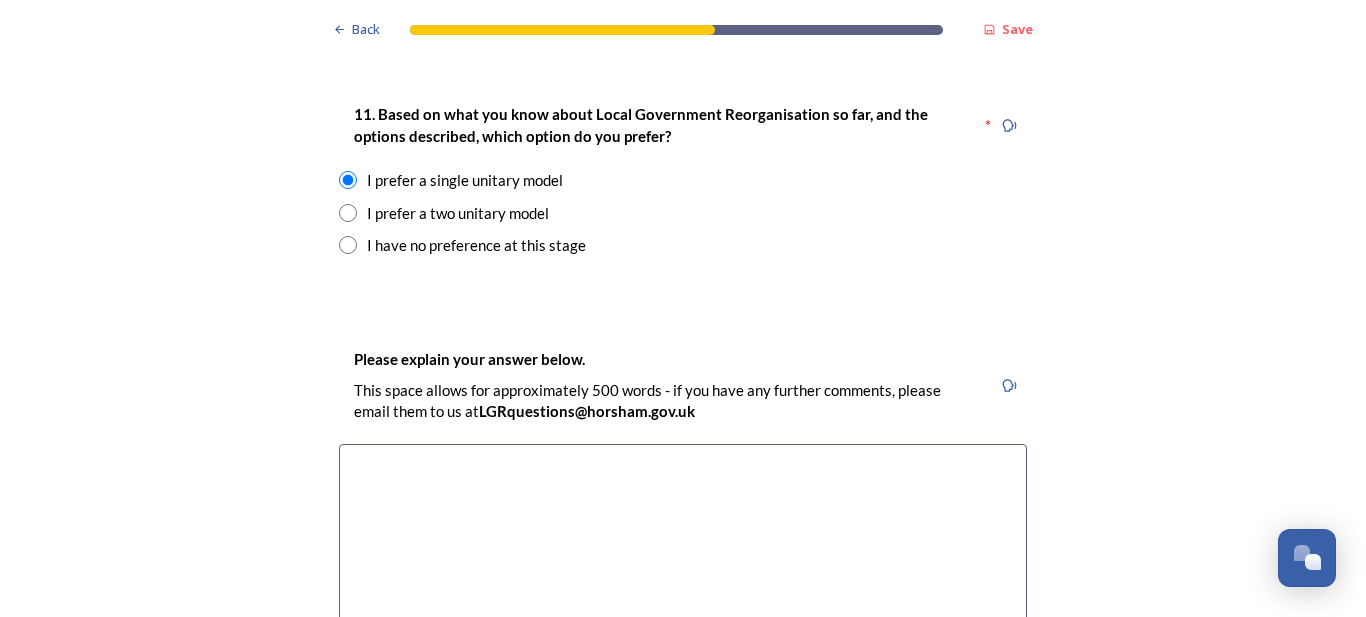 click at bounding box center [348, 245] 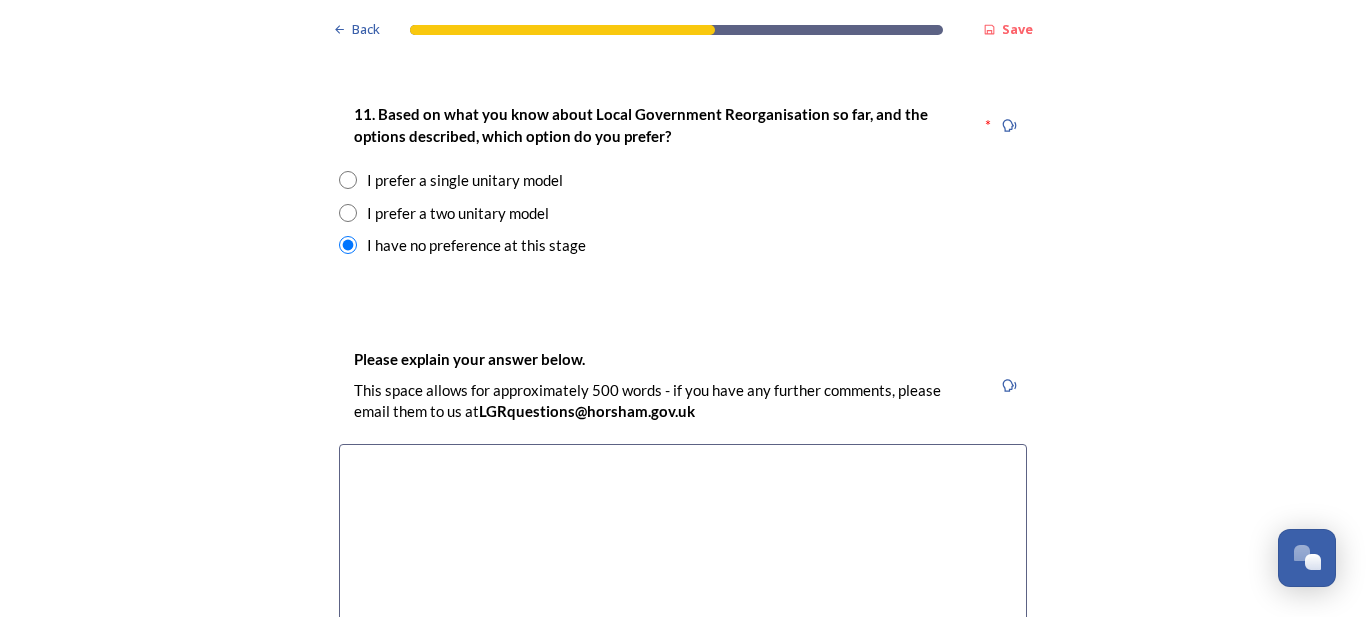 click at bounding box center [683, 556] 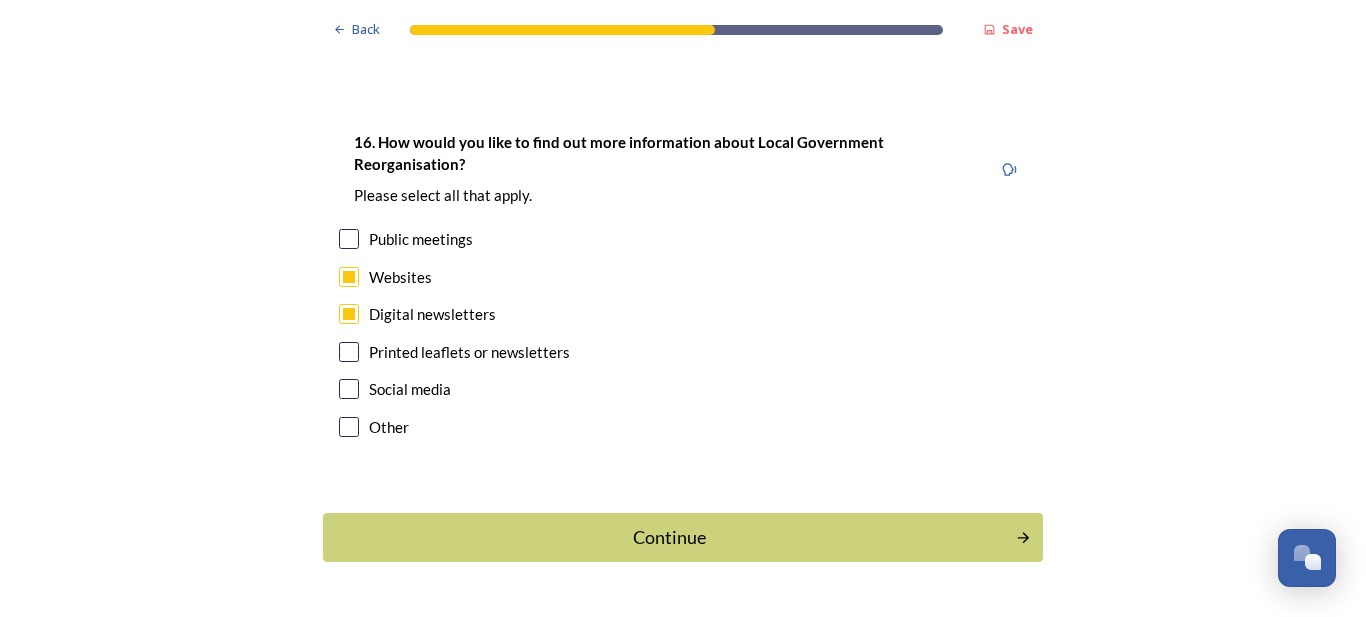 scroll, scrollTop: 5999, scrollLeft: 0, axis: vertical 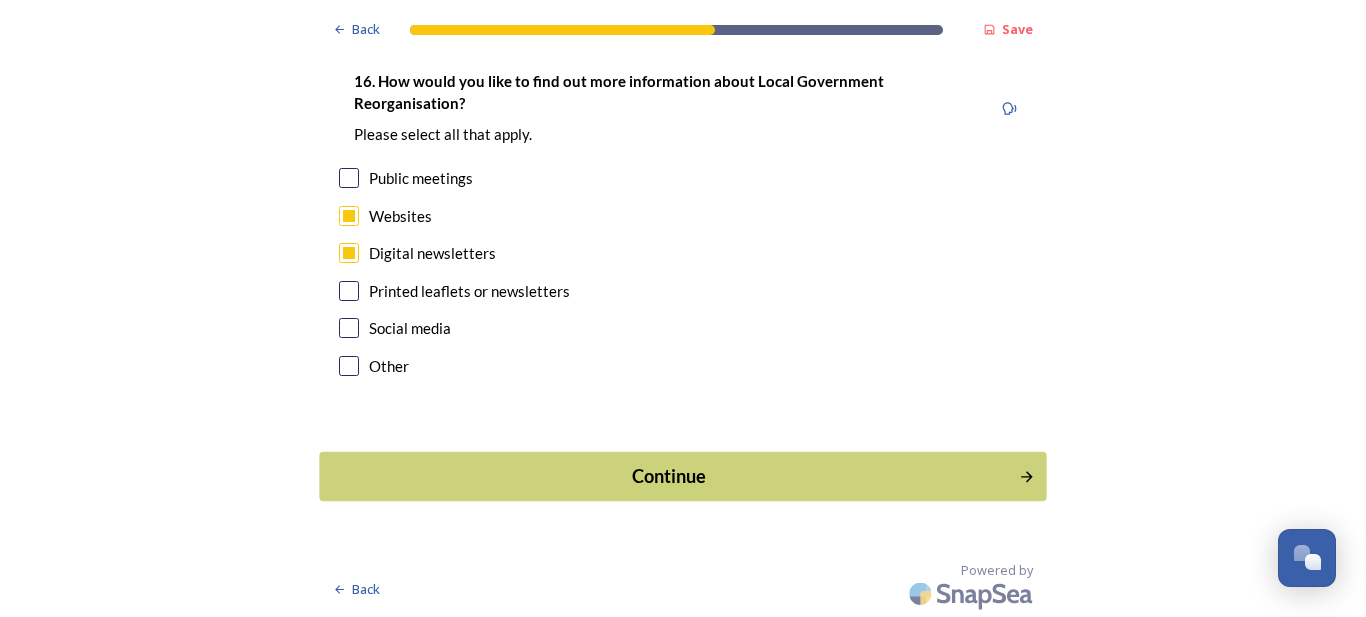 type on "Too early to tell" 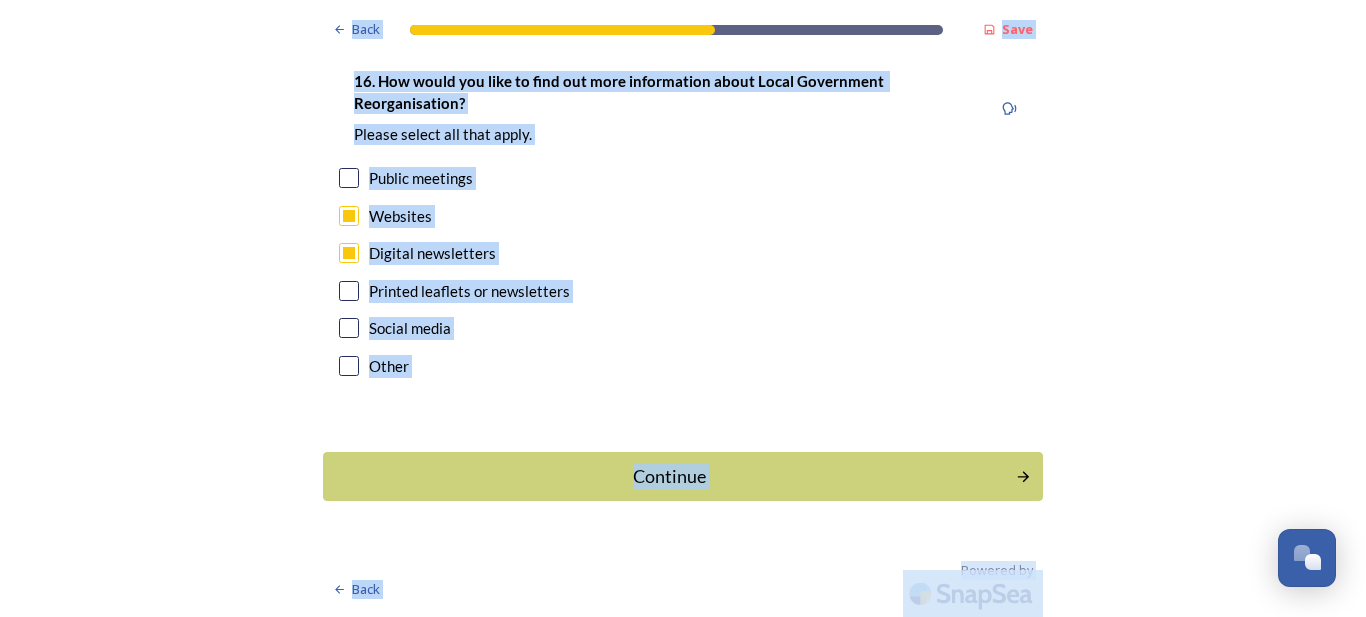scroll, scrollTop: 0, scrollLeft: 0, axis: both 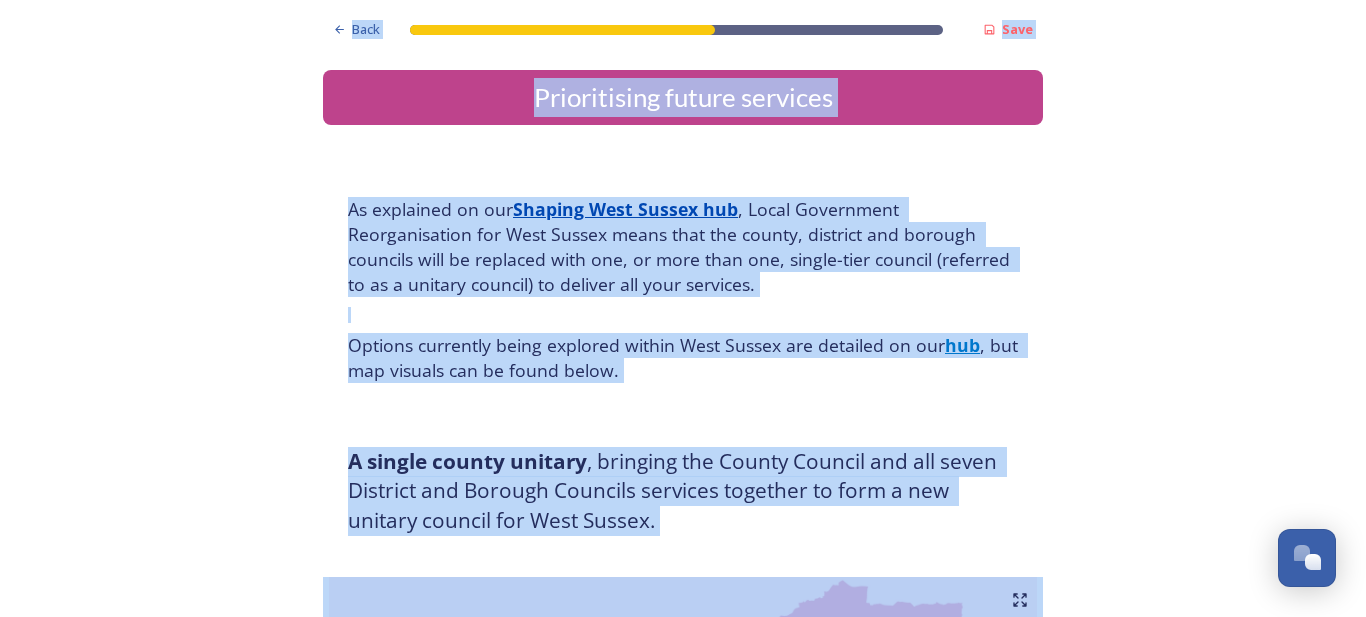 click on "Back Save Prioritising future services As explained on our  Shaping West Sussex hub , Local Government Reorganisation for West Sussex means that the county, district and borough councils will be replaced with one, or more than one, single-tier council (referred to as a unitary council) to deliver all your services.  Options currently being explored within West Sussex are detailed on our  hub , but map visuals can be found below. A single county unitary , bringing the County Council and all seven District and Borough Councils services together to form a new unitary council for West Sussex. Single unitary model (You can enlarge this map by clicking on the square expand icon in the top right of the image) Two unitary option, variation 1  -   one unitary combining Arun, Chichester and Worthing footprints and one unitary combining Adur, Crawley, Horsham, and Mid-Sussex footprints. Two unitary model variation 1 (You can enlarge this map by clicking on the square expand icon in the top right of the image) * Other 0" at bounding box center [683, 308] 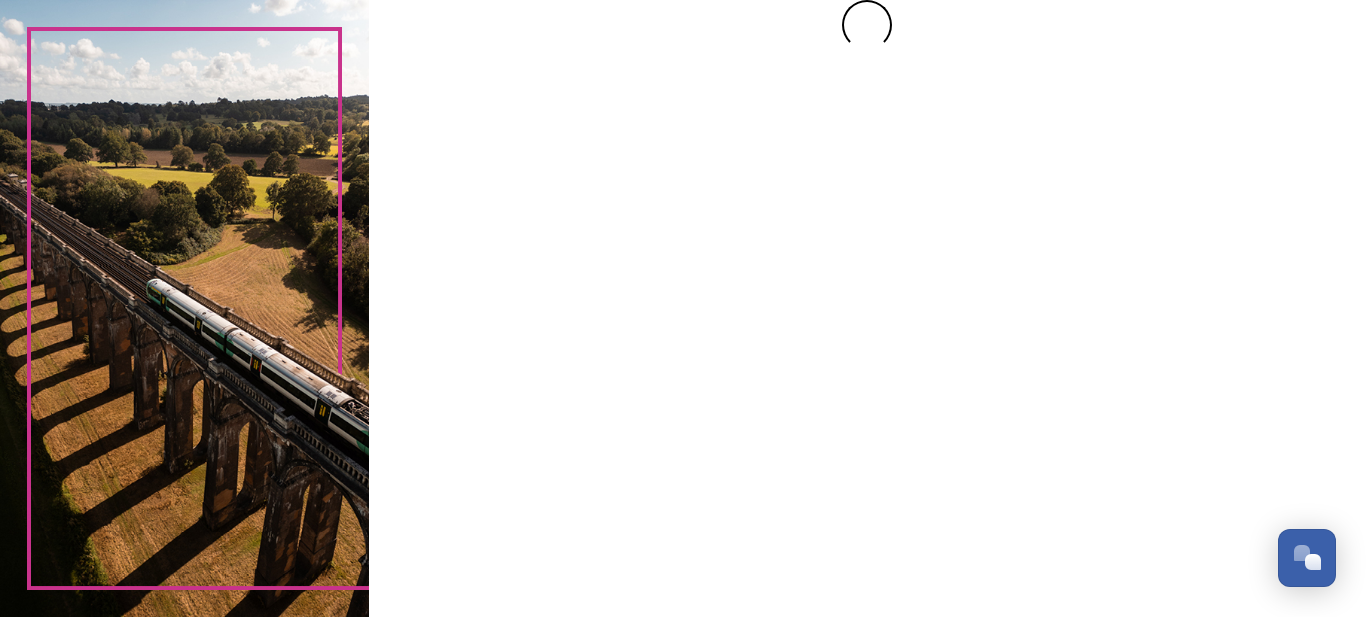 click at bounding box center [867, 308] 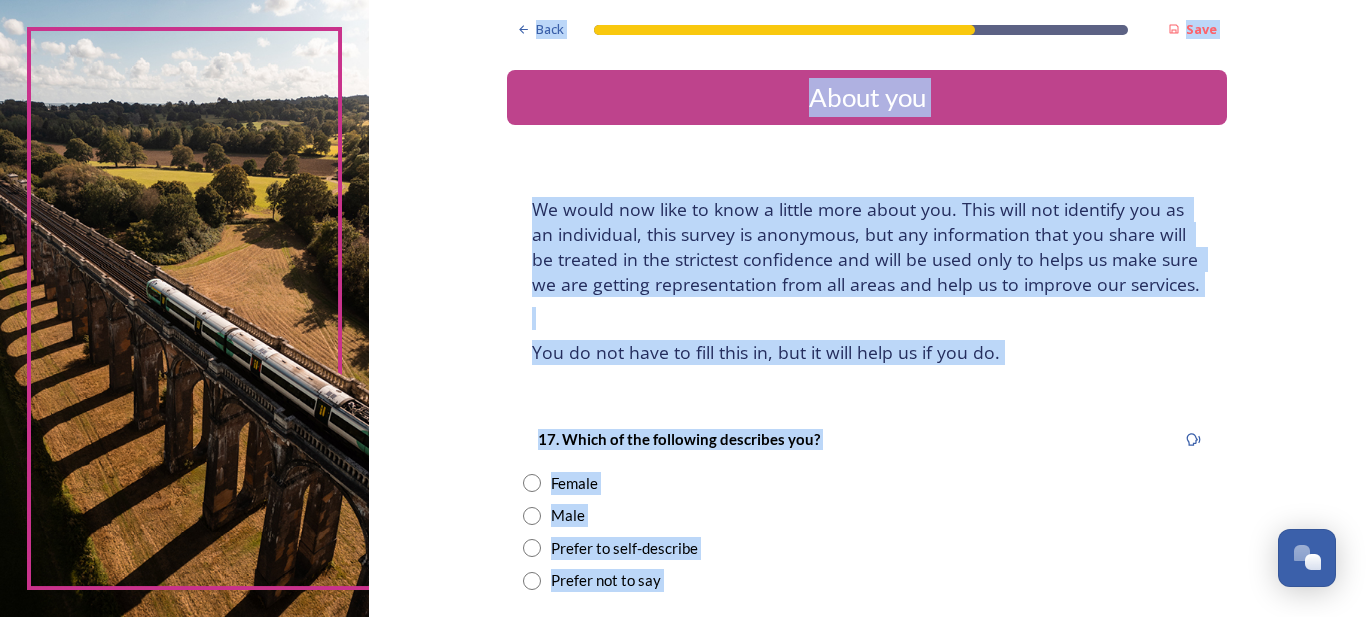 click on "17. Which of the following describes you?" at bounding box center [679, 439] 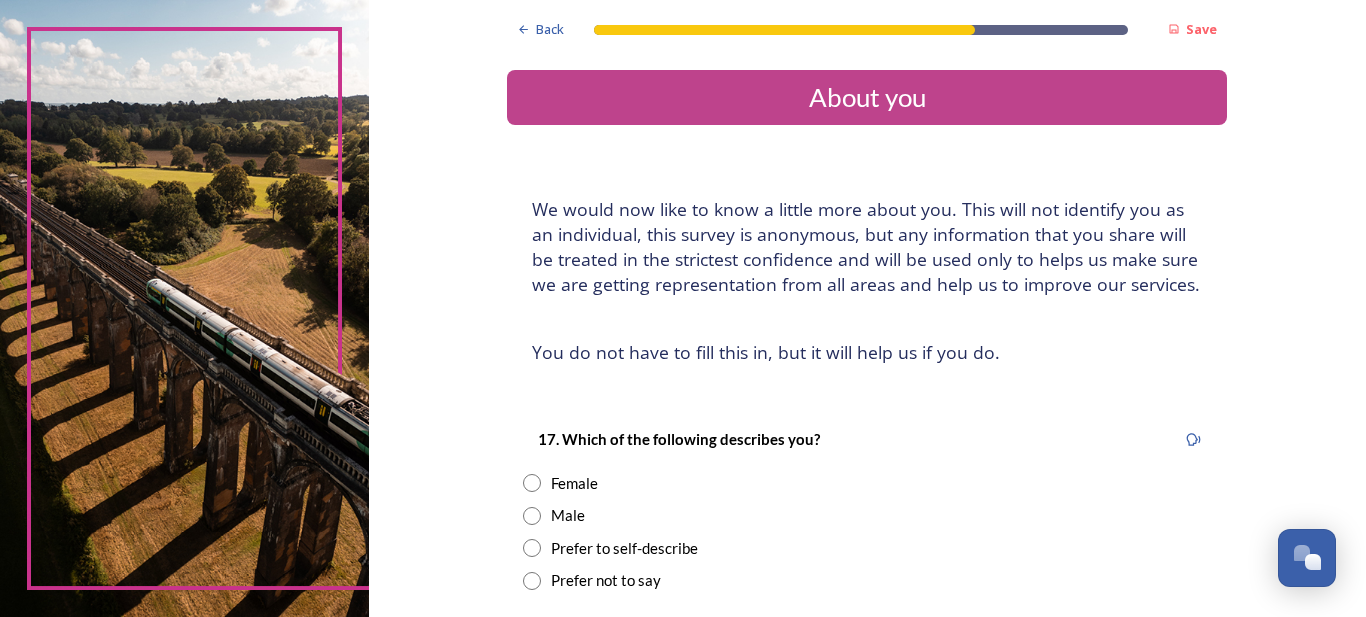 click at bounding box center (532, 516) 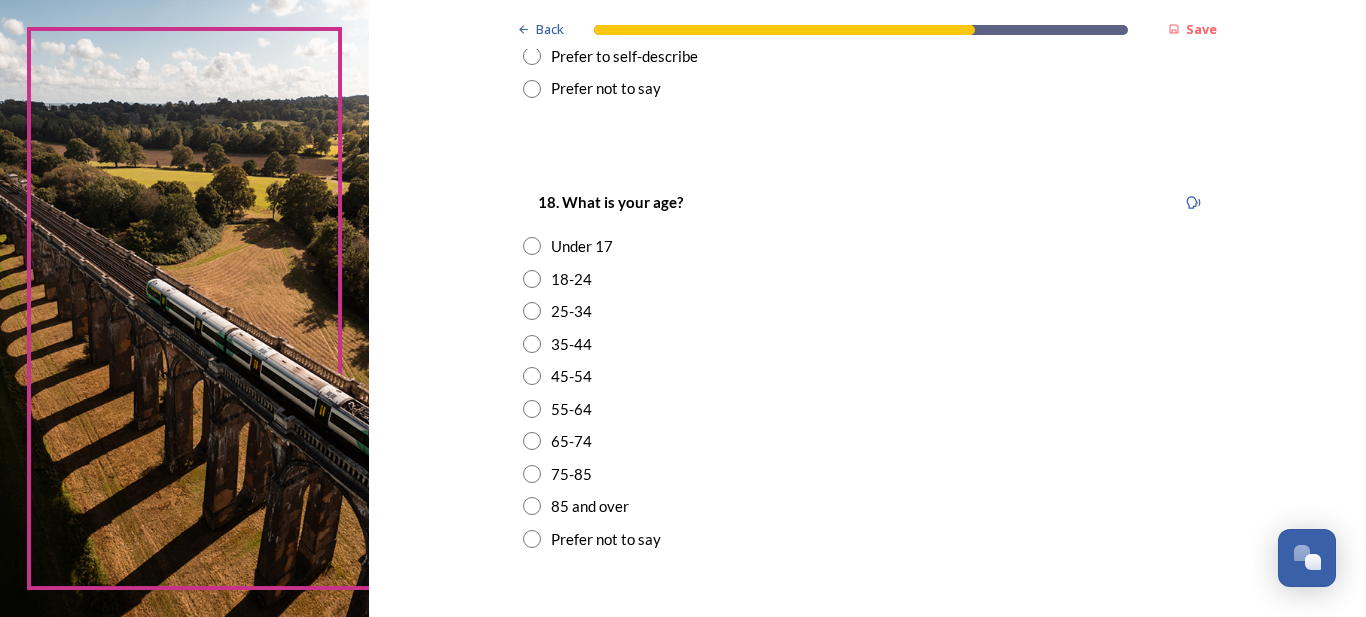 scroll, scrollTop: 520, scrollLeft: 0, axis: vertical 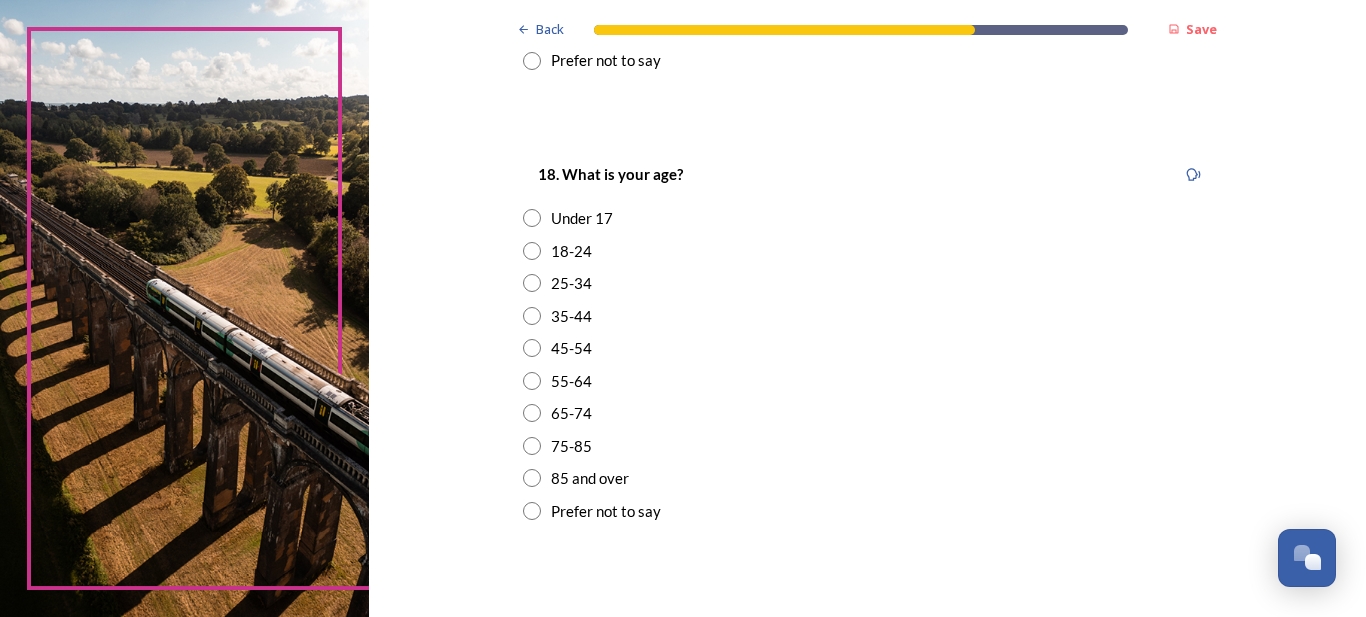 click at bounding box center (532, 413) 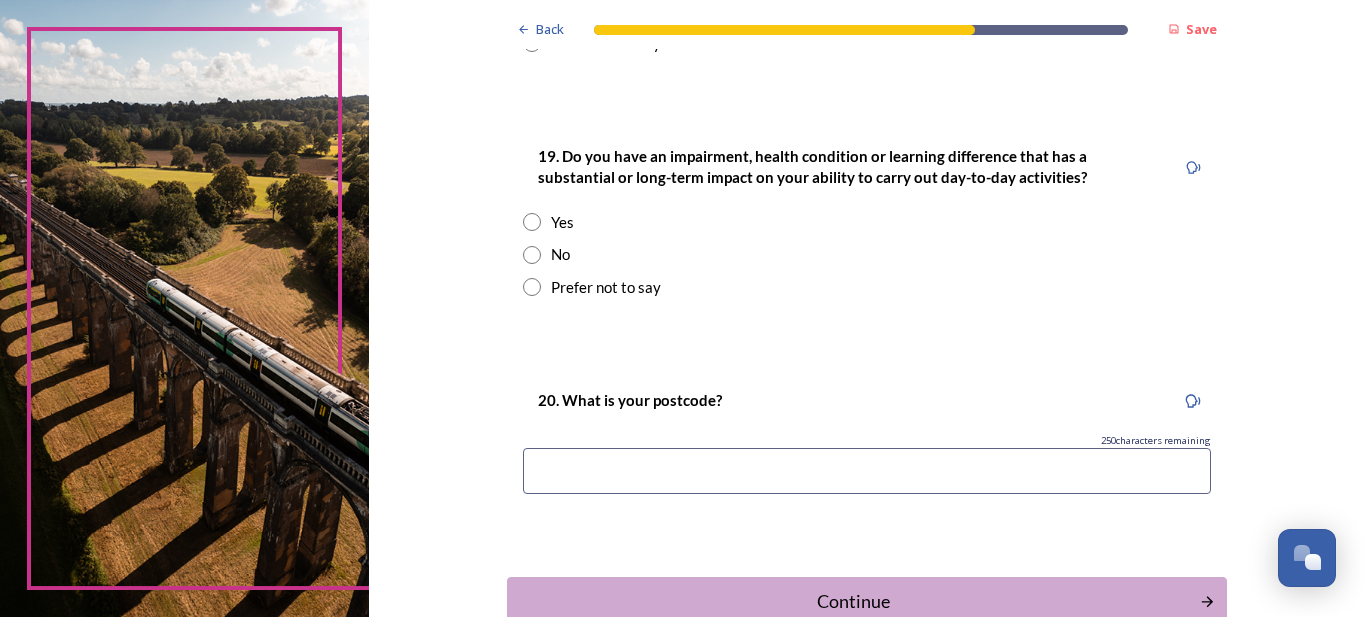 scroll, scrollTop: 1040, scrollLeft: 0, axis: vertical 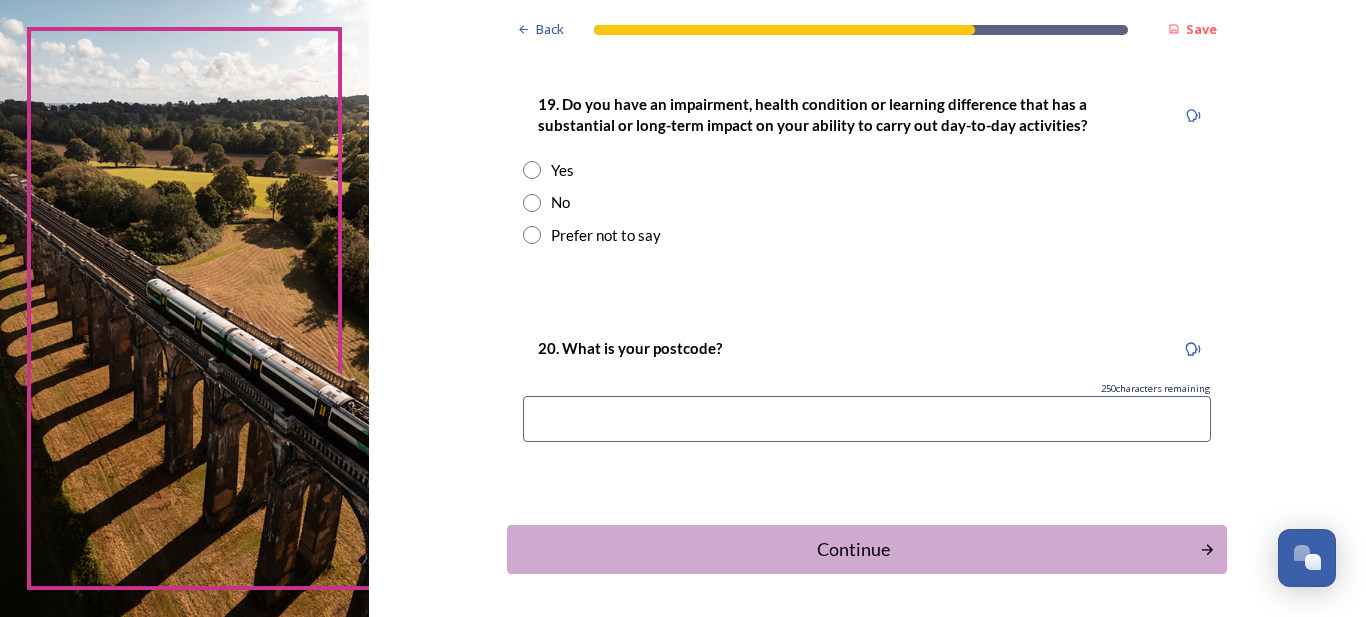 click at bounding box center (532, 203) 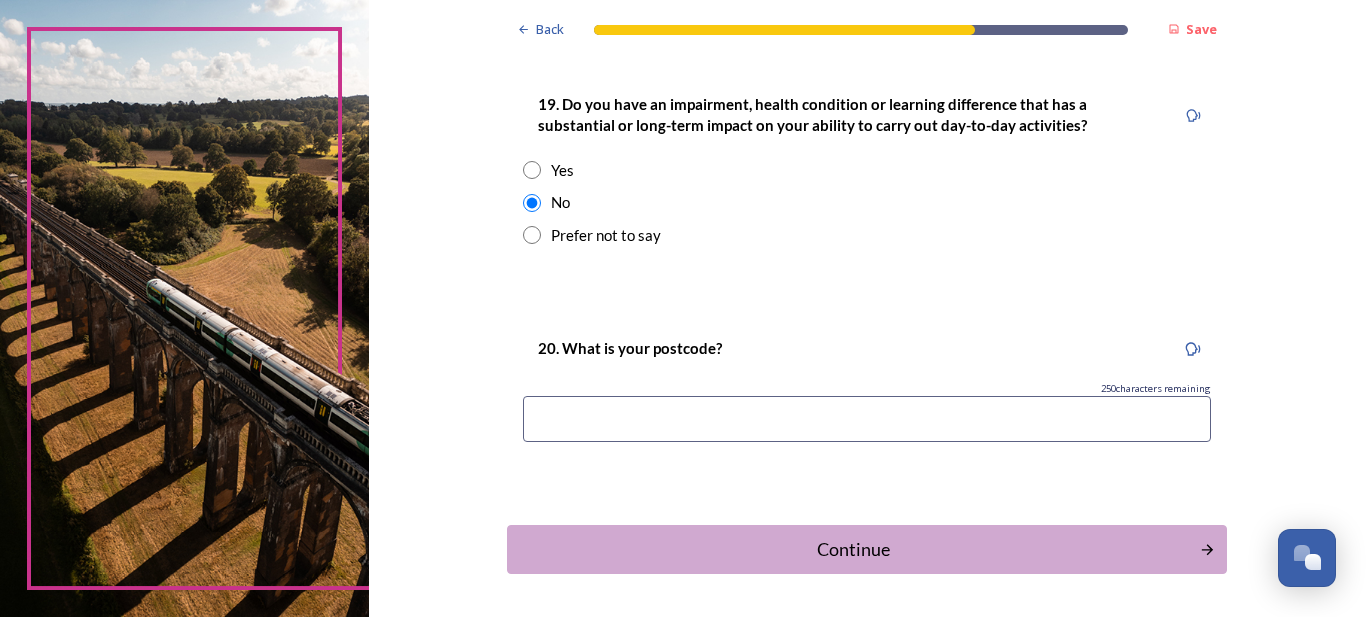 click at bounding box center [867, 419] 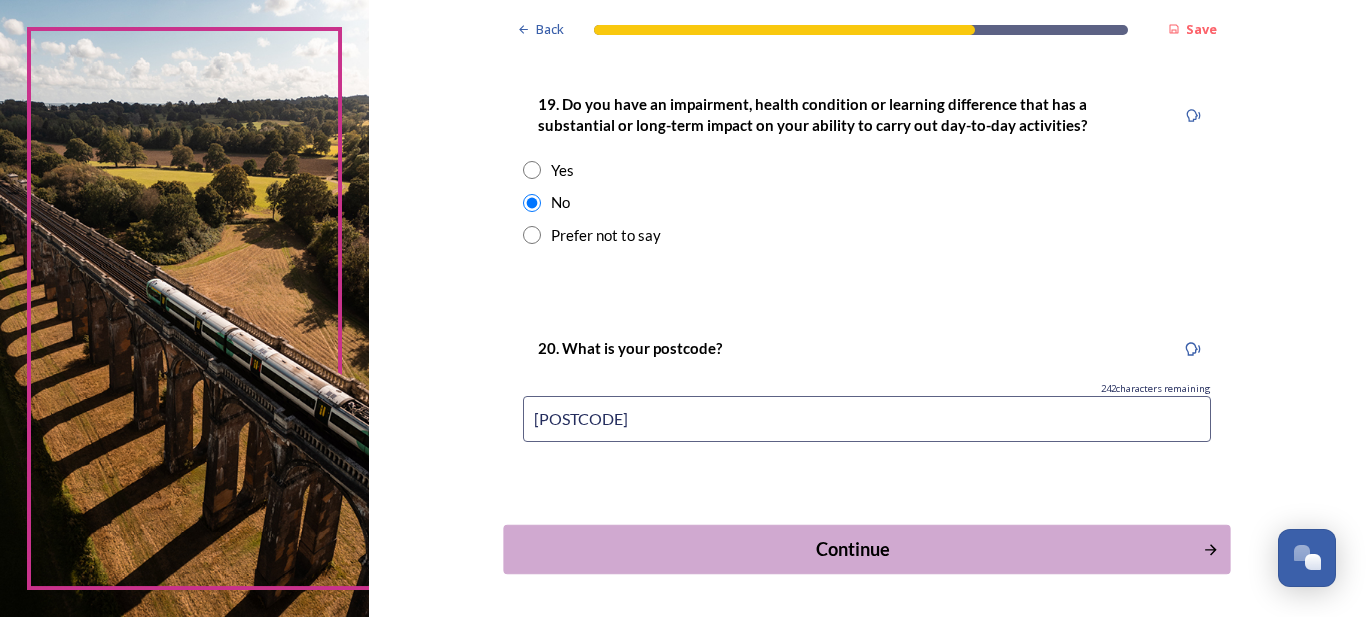 type on "RH11 7NL" 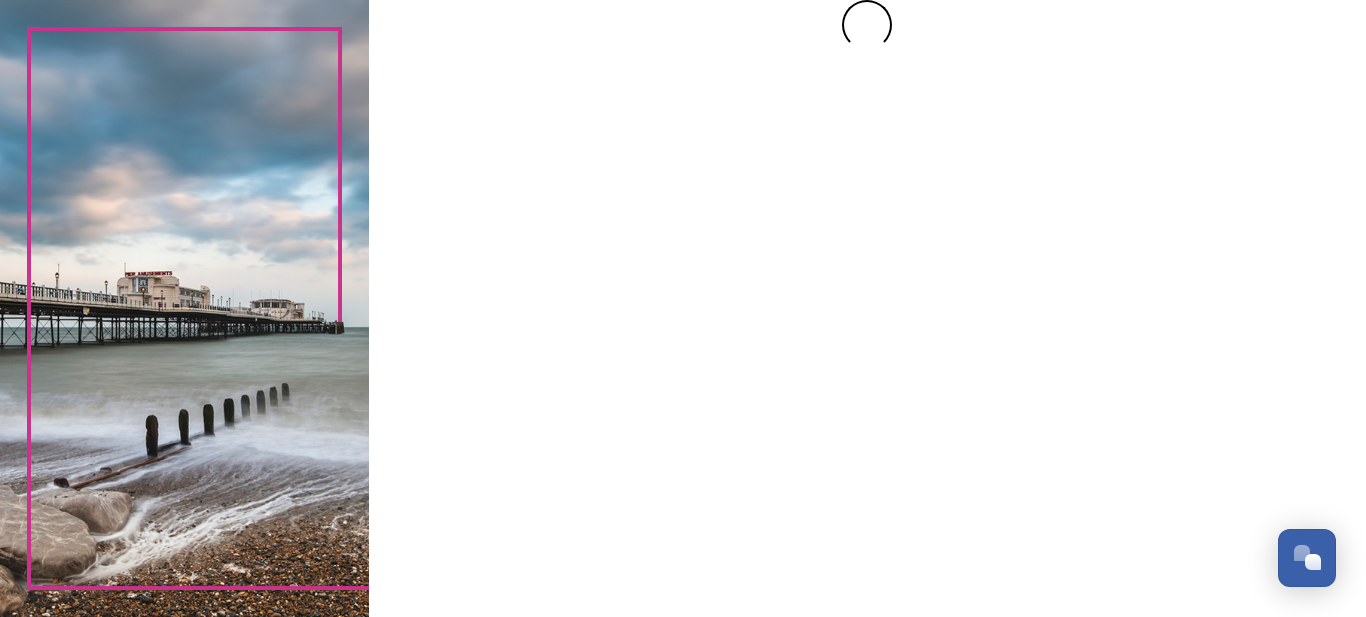 scroll, scrollTop: 0, scrollLeft: 0, axis: both 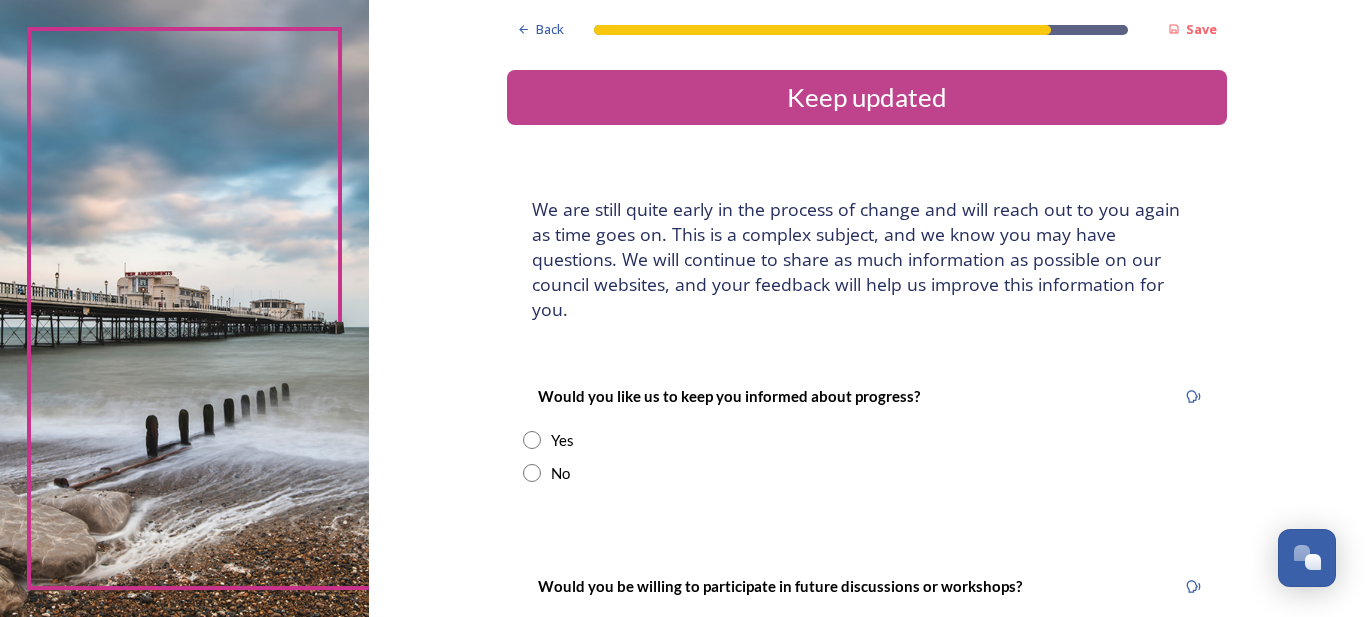 click at bounding box center [532, 440] 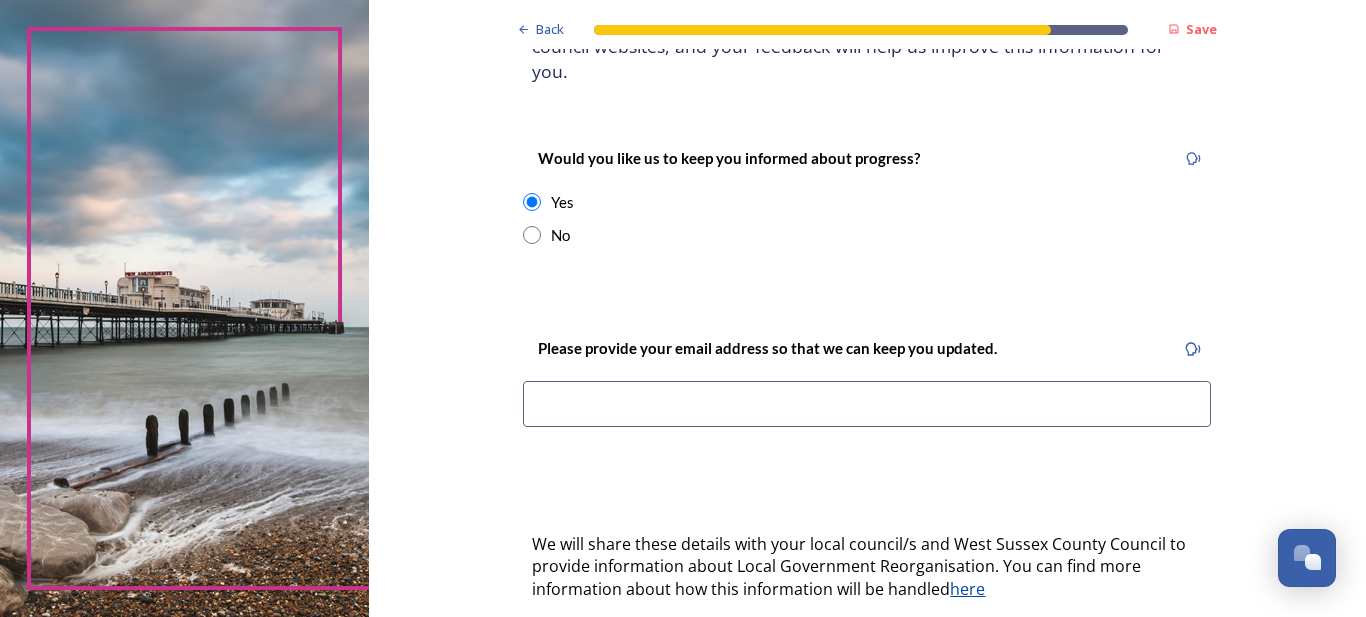 scroll, scrollTop: 240, scrollLeft: 0, axis: vertical 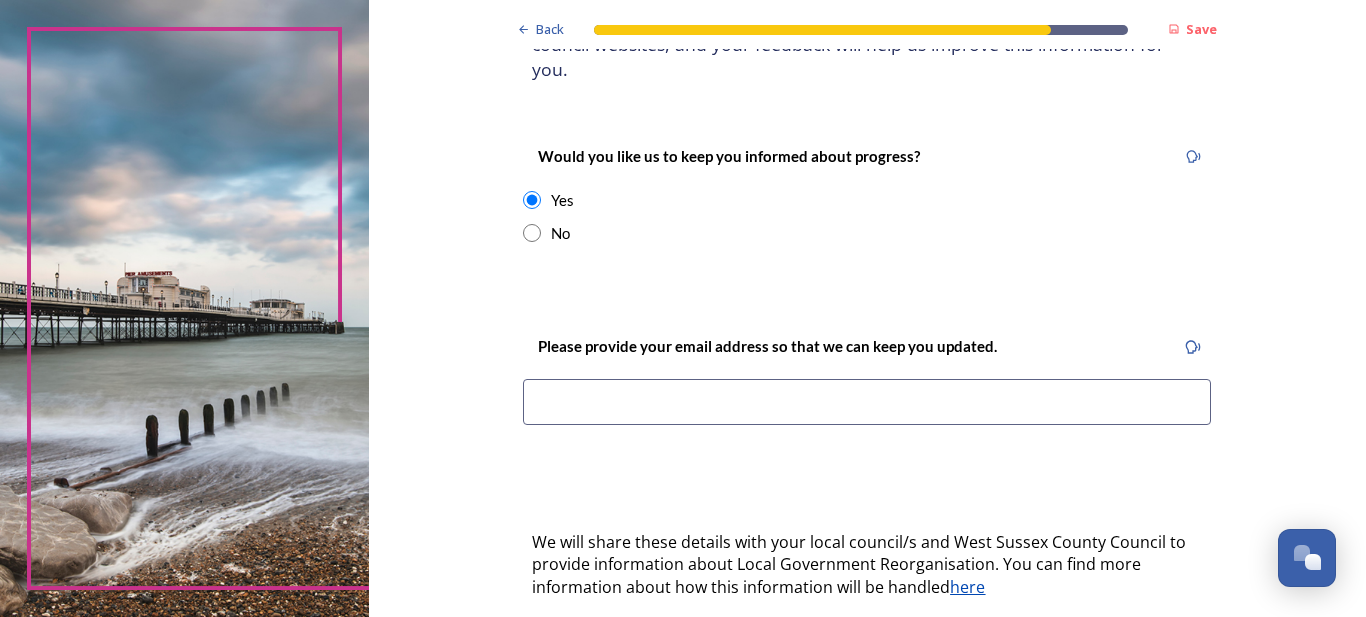 click at bounding box center (867, 402) 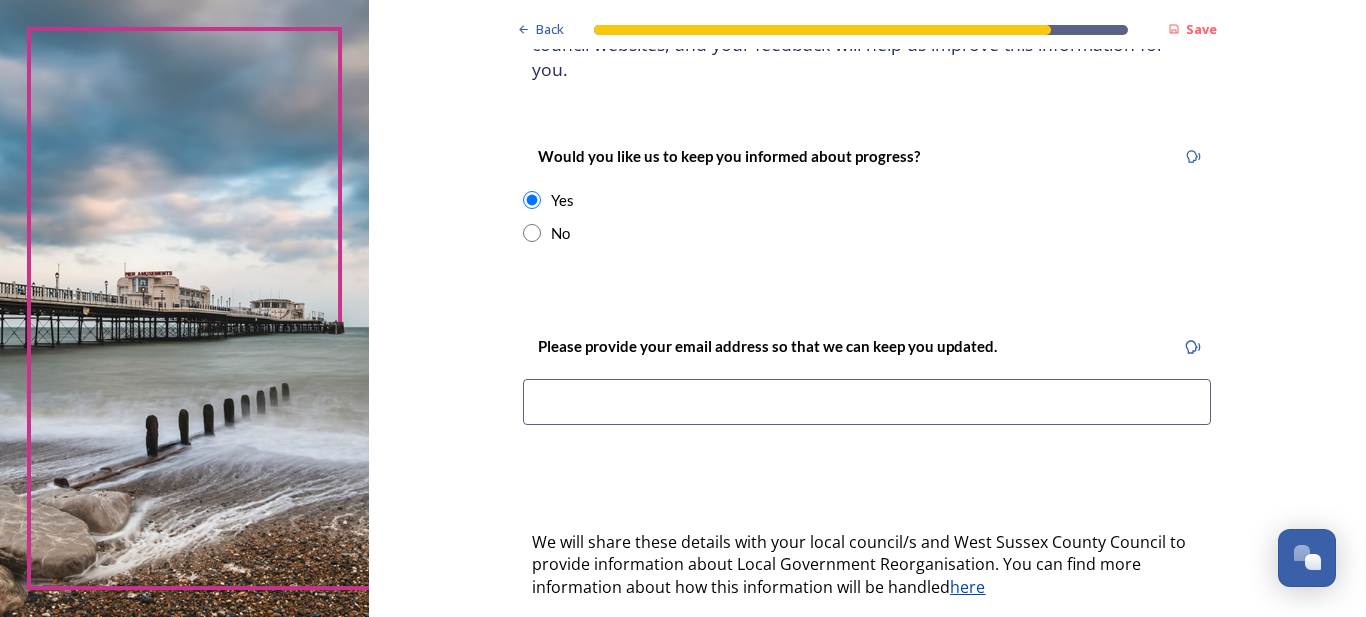 type on "mrludd1@aol.com" 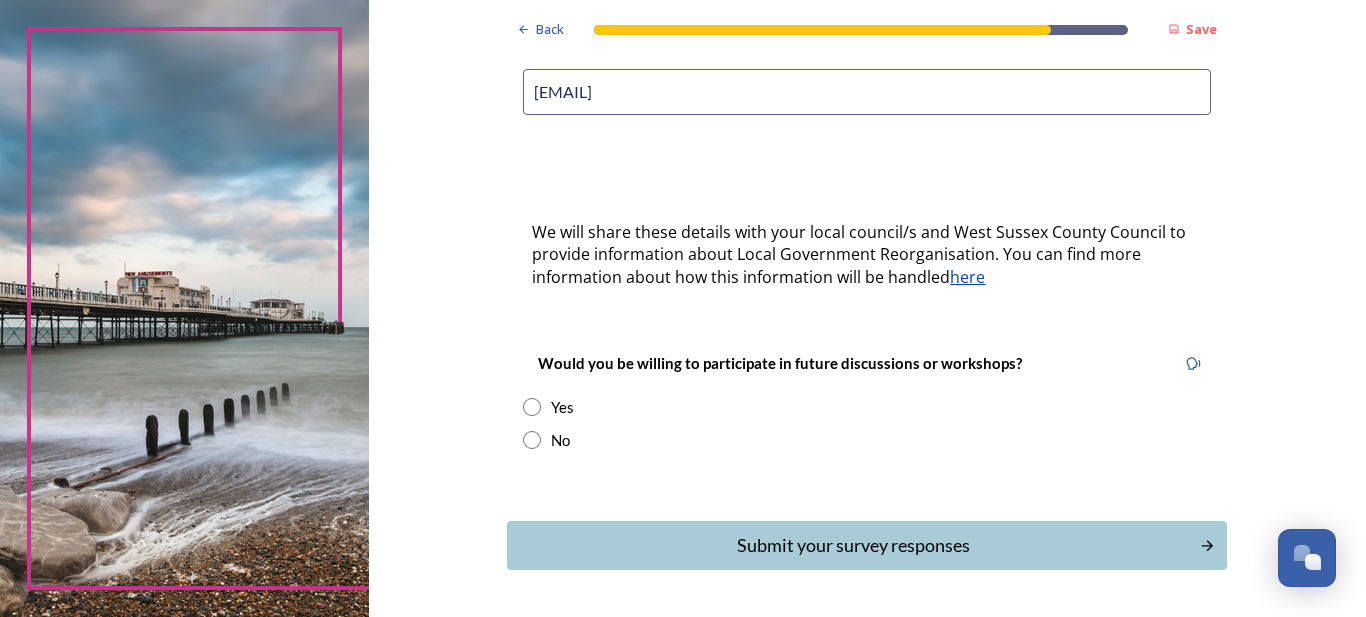 scroll, scrollTop: 560, scrollLeft: 0, axis: vertical 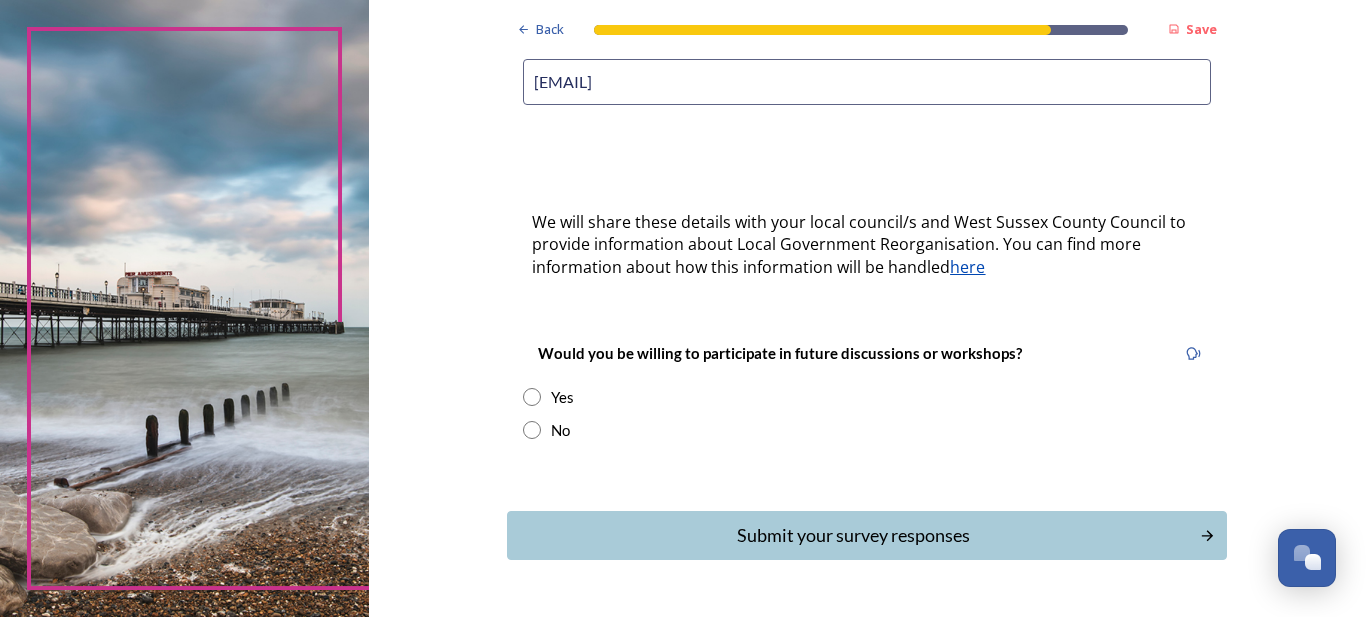 click at bounding box center [532, 430] 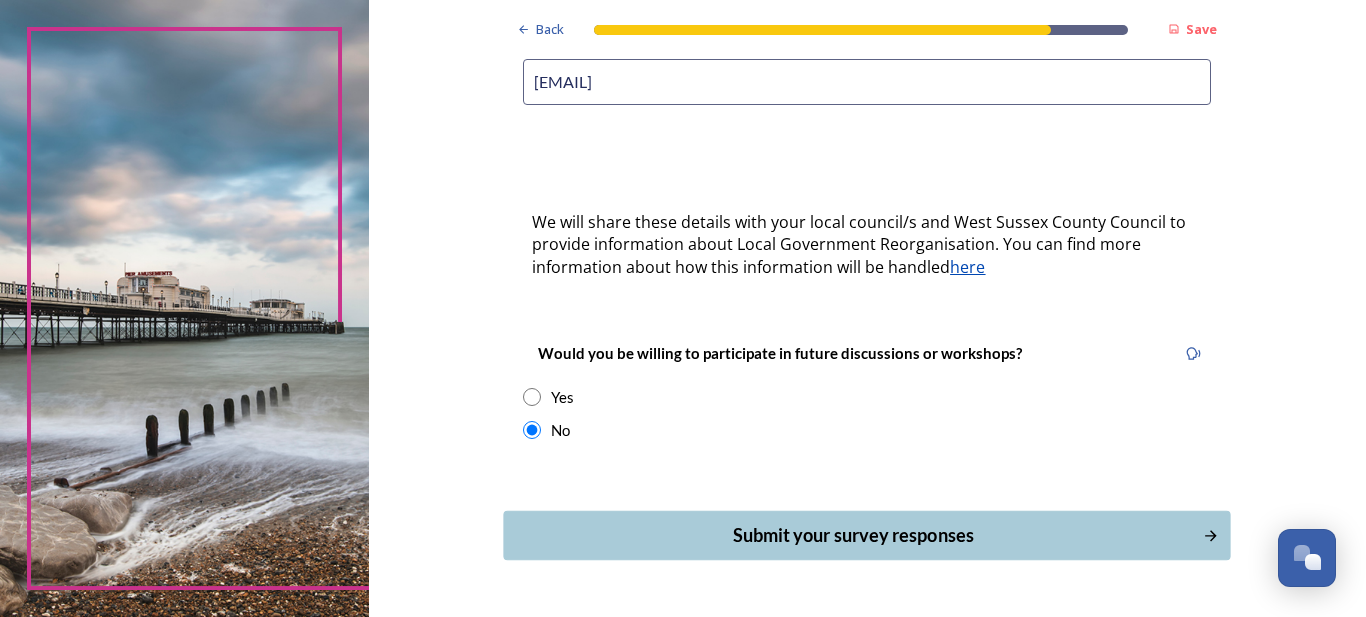 click on "Submit your survey responses" at bounding box center (853, 535) 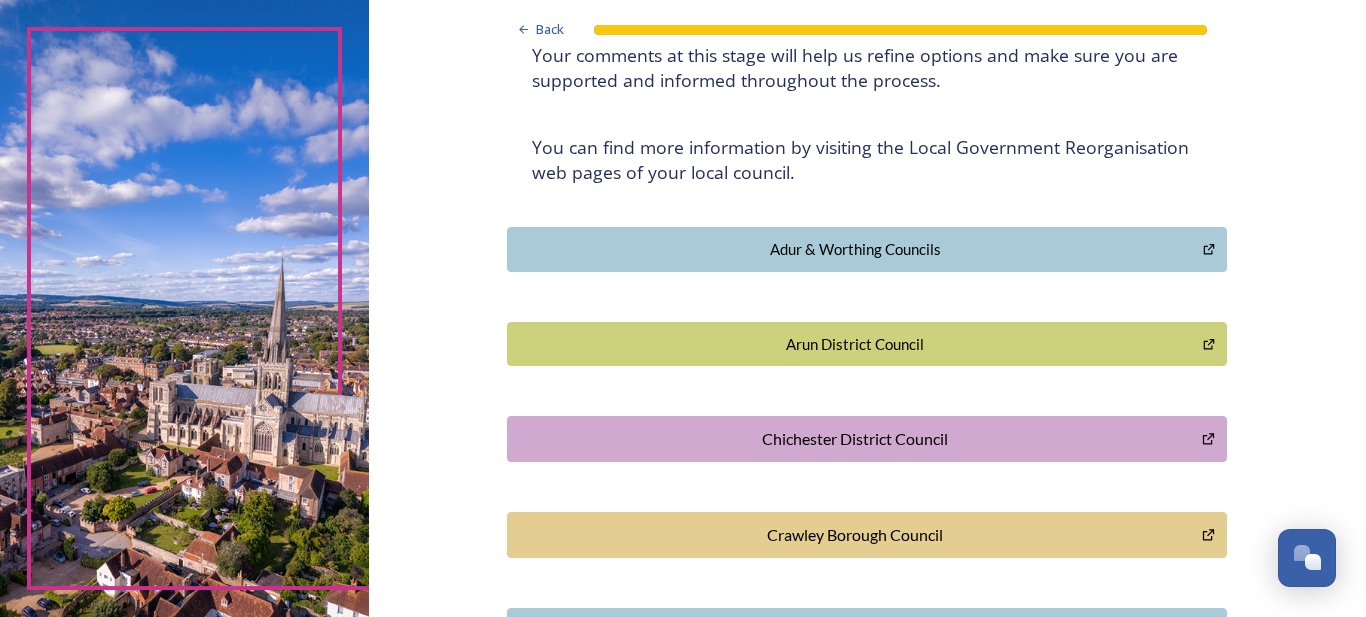 scroll, scrollTop: 400, scrollLeft: 0, axis: vertical 